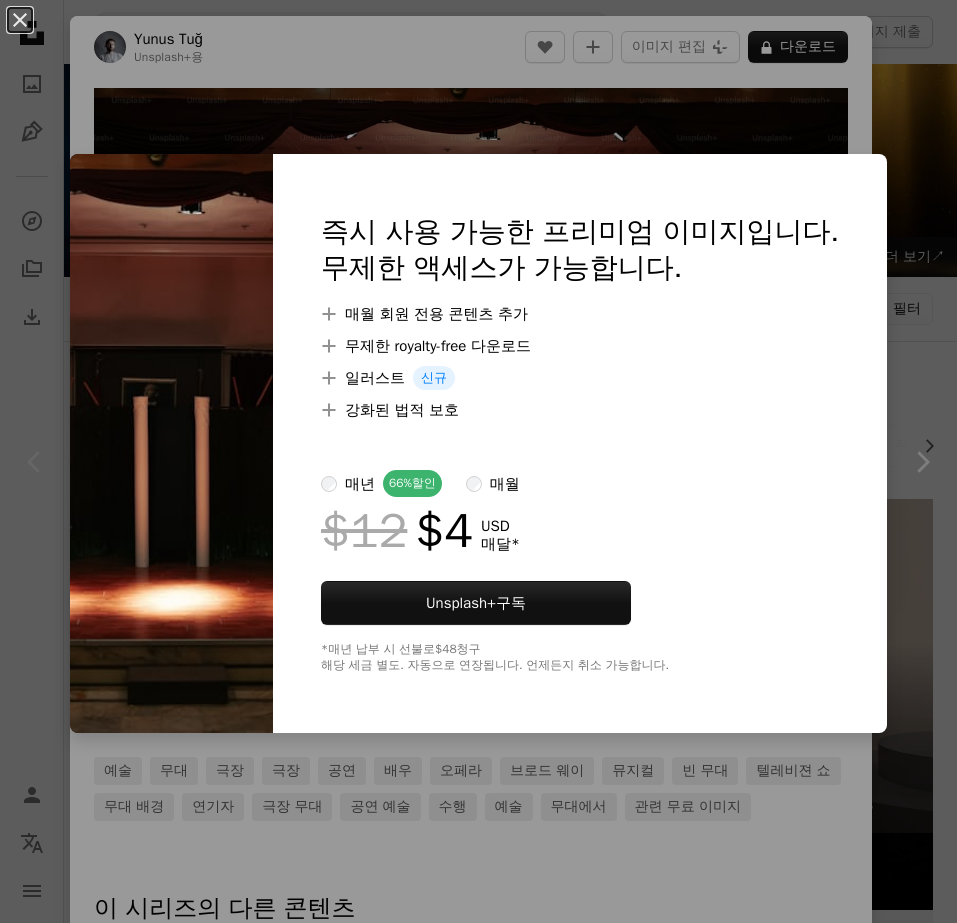 scroll, scrollTop: 200, scrollLeft: 0, axis: vertical 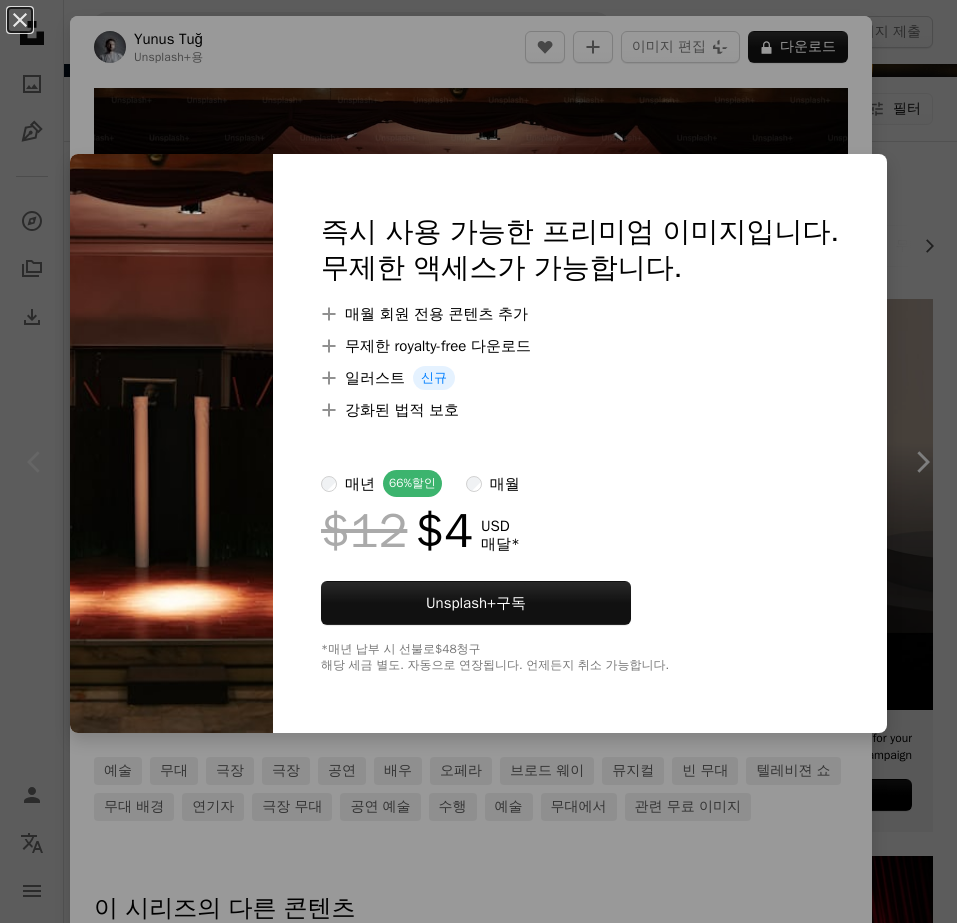 click on "An X shape 즉시 사용 가능한 프리미엄 이미지입니다. 무제한 액세스가 가능합니다. A plus sign 매월 회원 전용 콘텐츠 추가 A plus sign 무제한 royalty-free 다운로드 A plus sign 일러스트  신규 A plus sign 강화된 법적 보호 매년 66%  할인 매월 $12   $4 USD 매달 * Unsplash+  구독 *매년 납부 시 선불로  $48  청구 해당 세금 별도. 자동으로 연장됩니다. 언제든지 취소 가능합니다." at bounding box center [478, 461] 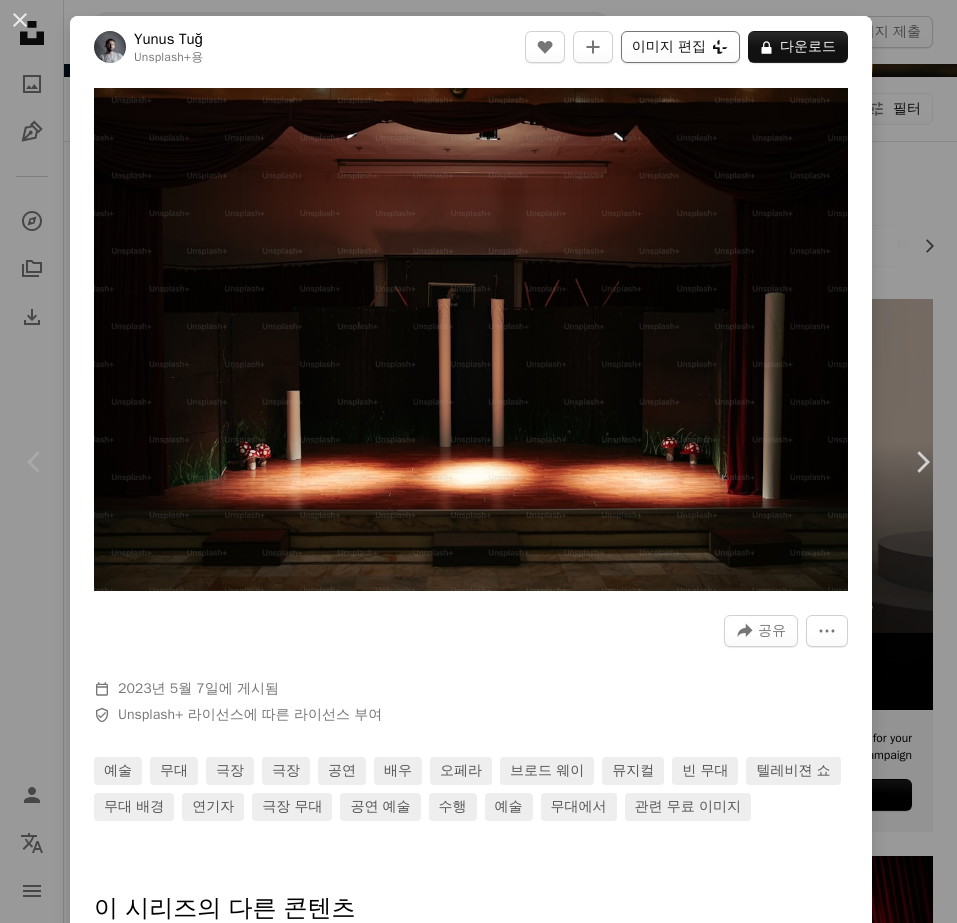 click on "이미지 편집   Plus sign for Unsplash+" at bounding box center [680, 47] 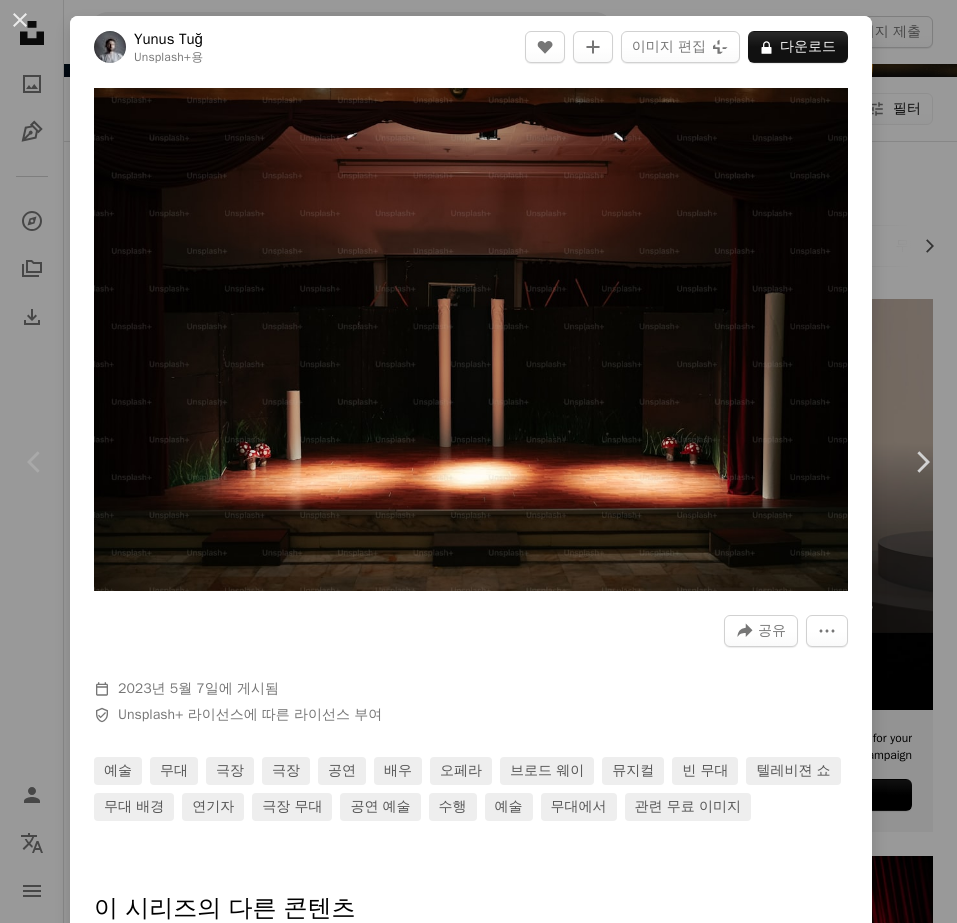 click on "An X shape 즉시 사용 가능한 프리미엄 이미지입니다. 무제한 액세스가 가능합니다. A plus sign 매월 회원 전용 콘텐츠 추가 A plus sign 무제한 royalty-free 다운로드 A plus sign 일러스트  신규 A plus sign 강화된 법적 보호 매년 66%  할인 매월 $12   $4 USD 매달 * Unsplash+  구독 *매년 납부 시 선불로  $48  청구 해당 세금 별도. 자동으로 연장됩니다. 언제든지 취소 가능합니다." at bounding box center (478, 6134) 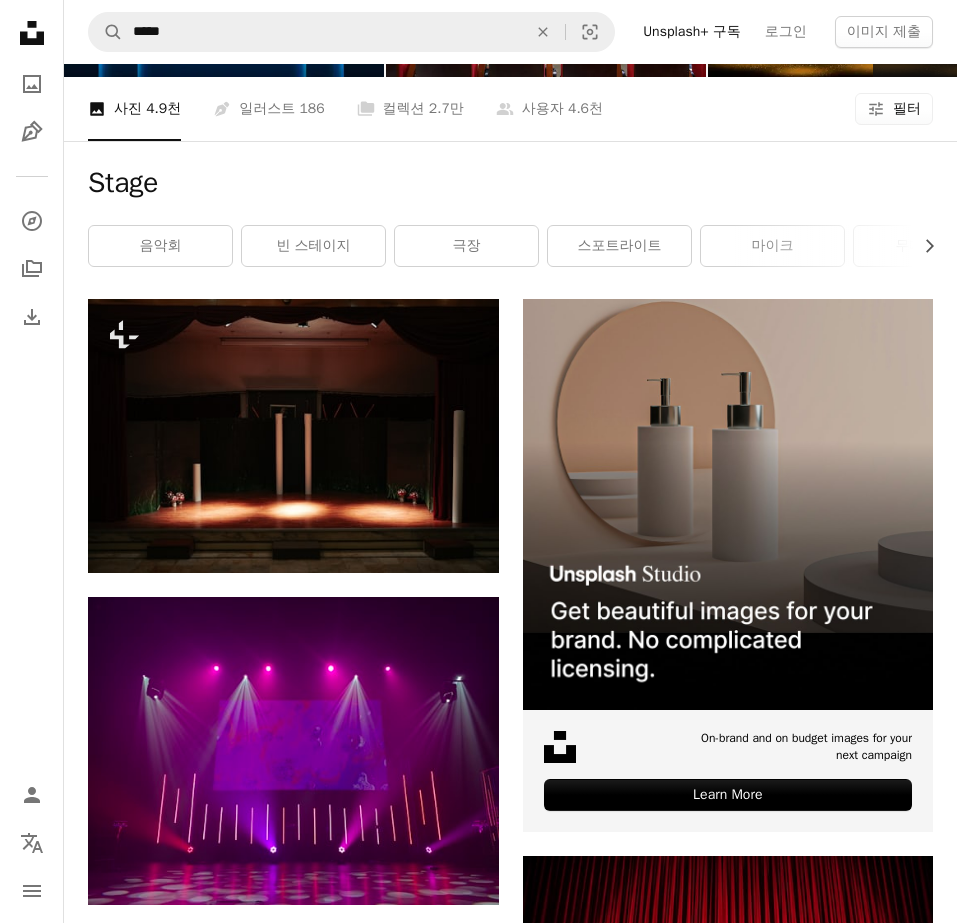 click on "필터" at bounding box center [907, 109] 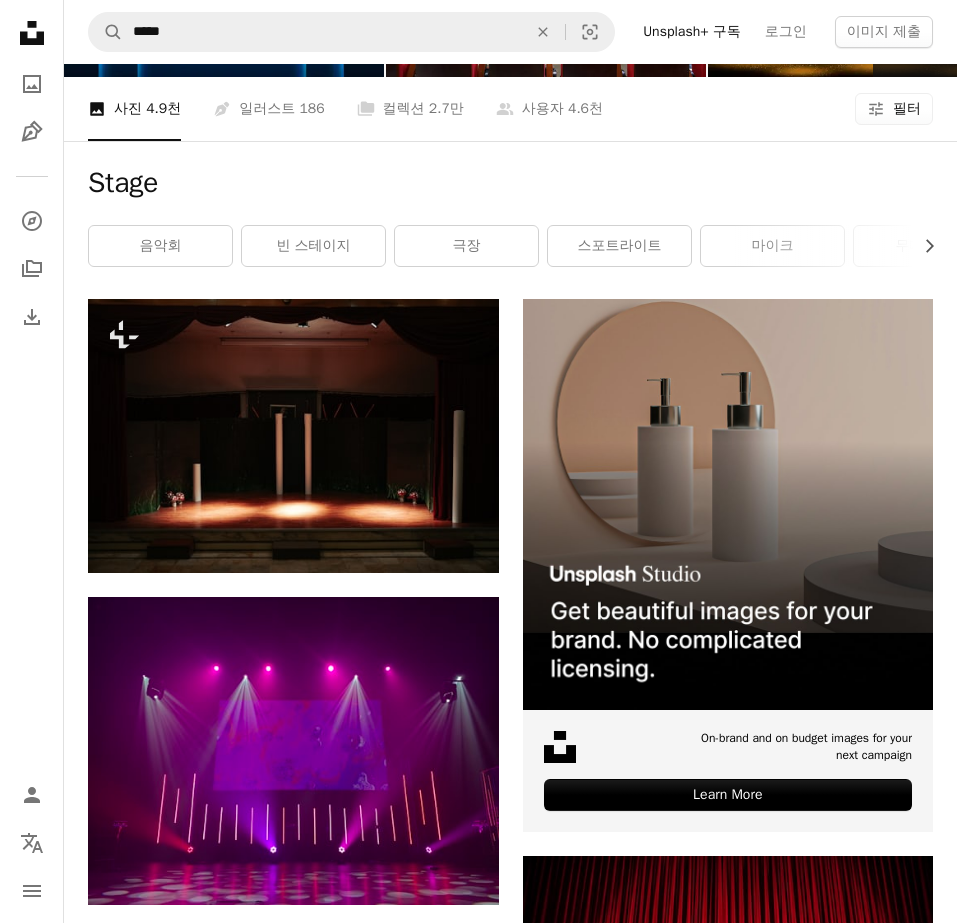 click on "무료" at bounding box center [478, 6296] 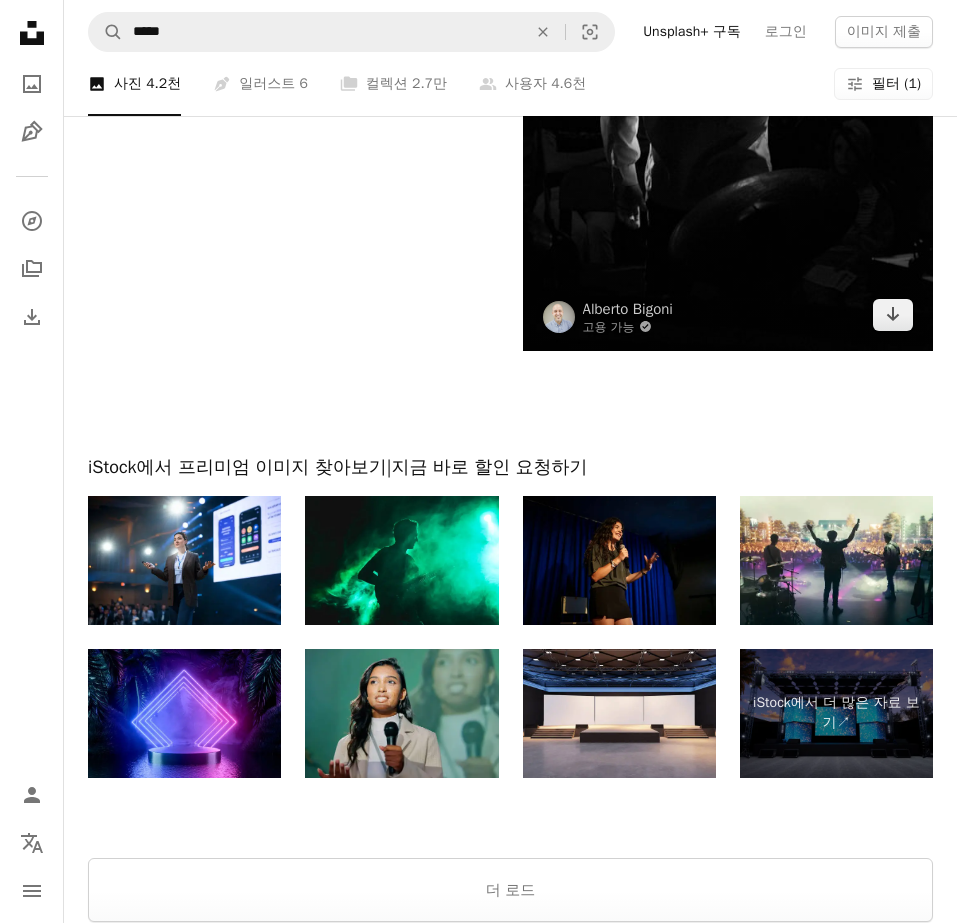 scroll, scrollTop: 4777, scrollLeft: 0, axis: vertical 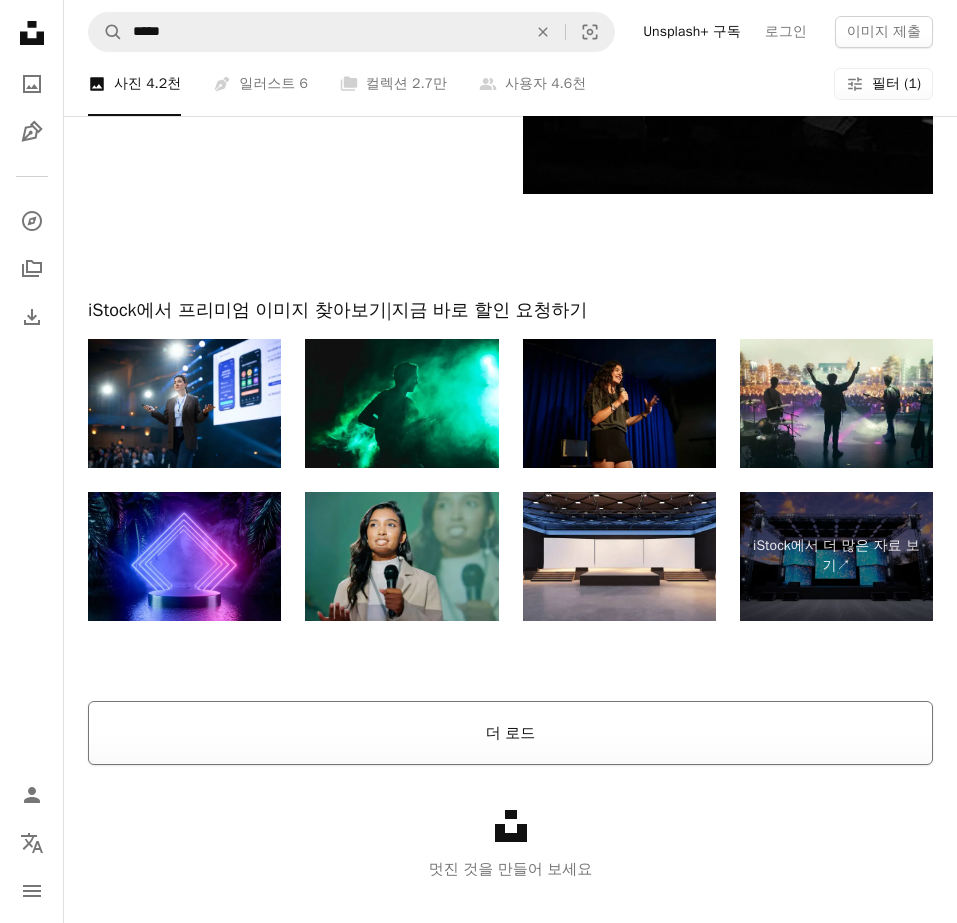 click on "더 로드" at bounding box center (510, 733) 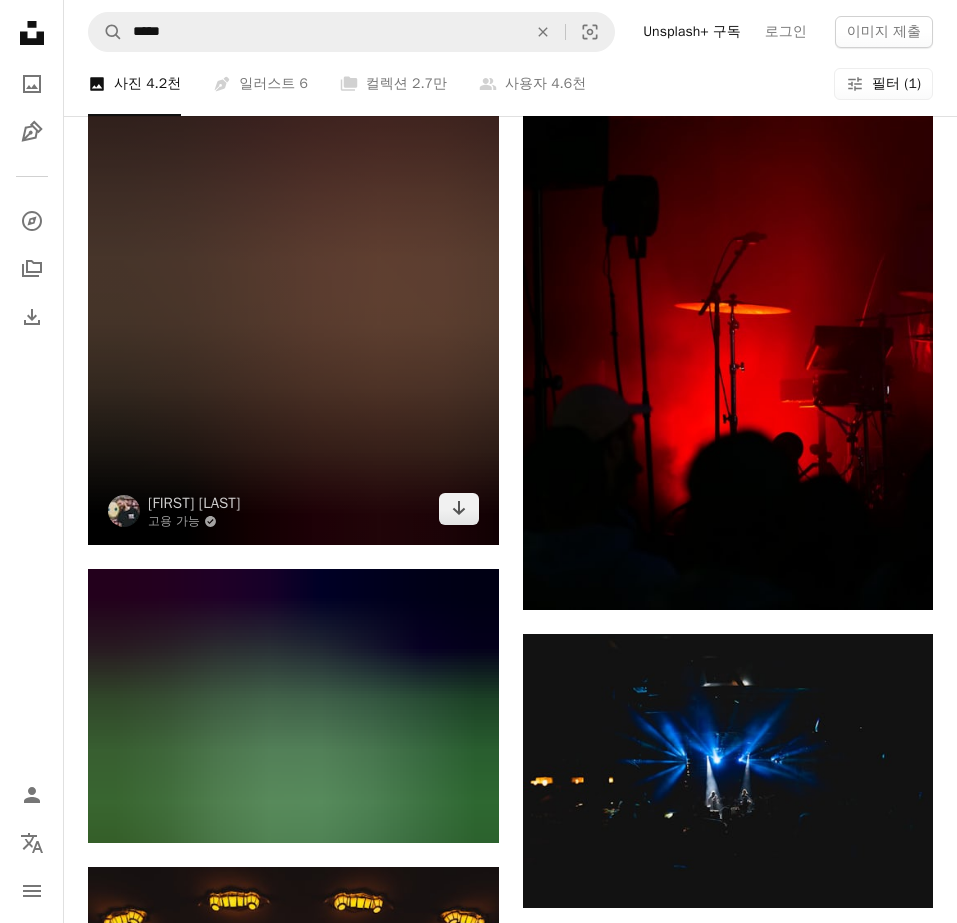 scroll, scrollTop: 14077, scrollLeft: 0, axis: vertical 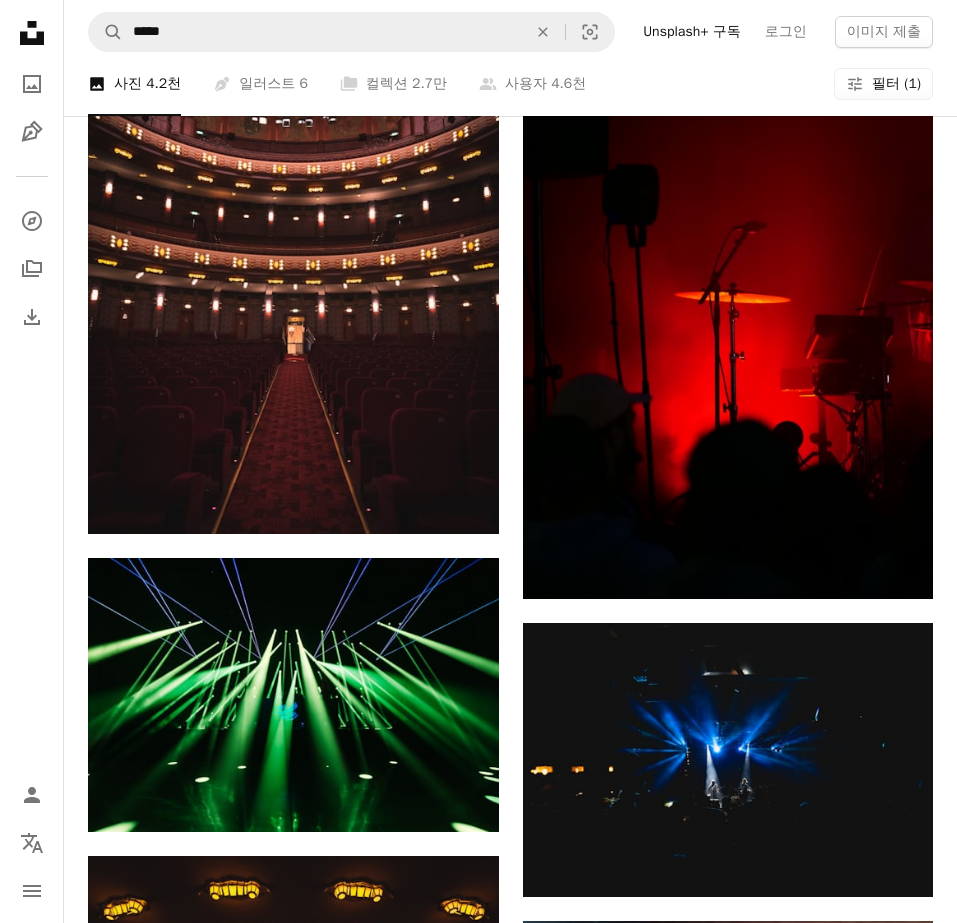 click on "A heart A plus sign [FIRST] [LAST] 고용 가능 A checkmark inside of a circle Arrow pointing down A heart A plus sign [FIRST] [LAST] 고용 가능 A checkmark inside of a circle Arrow pointing down A heart A plus sign [FIRST] [LAST] 고용 가능 A checkmark inside of a circle Arrow pointing down A heart A plus sign [FIRST] [LAST] 고용 가능 A checkmark inside of a circle Arrow pointing down A heart A plus sign [FIRST] [LAST] 고용 가능 A checkmark inside of a circle Arrow pointing down A heart A plus sign [FIRST] [LAST] Arrow pointing down A heart A plus sign [FIRST] [LAST] Arrow pointing down A heart A plus sign [FIRST] [LAST] Arrow pointing down A heart A plus sign [FIRST] [LAST] Arrow pointing down A heart A plus sign [FIRST] [LAST] 고용 가능 A checkmark inside of a circle Arrow pointing down A heart A plus sign [FIRST] [LAST] 고용 가능 A checkmark inside of a circle Arrow pointing down A heart A plus sign [FIRST] [LAST] 고용 가능 A checkmark inside of a circle Arrow pointing down A heart A plus sign [FIRST] [LAST] 고용 가능 A checkmark inside of a circle" at bounding box center [510, -3648] 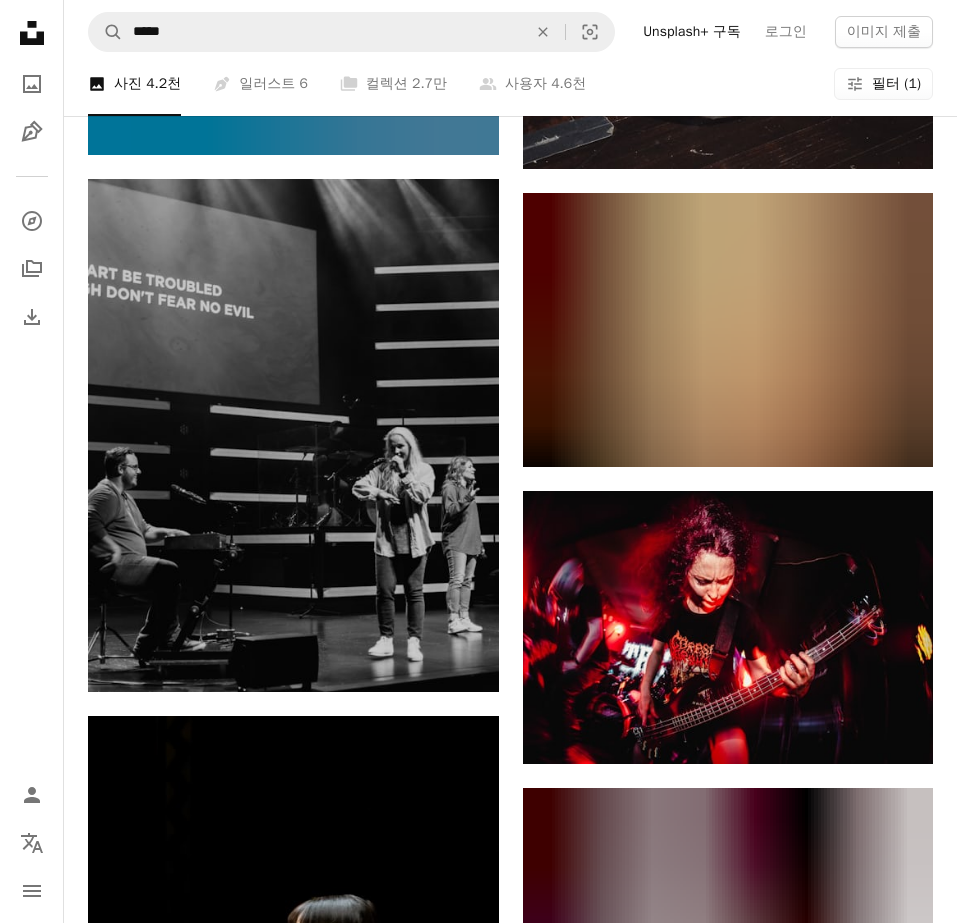 scroll, scrollTop: 70177, scrollLeft: 0, axis: vertical 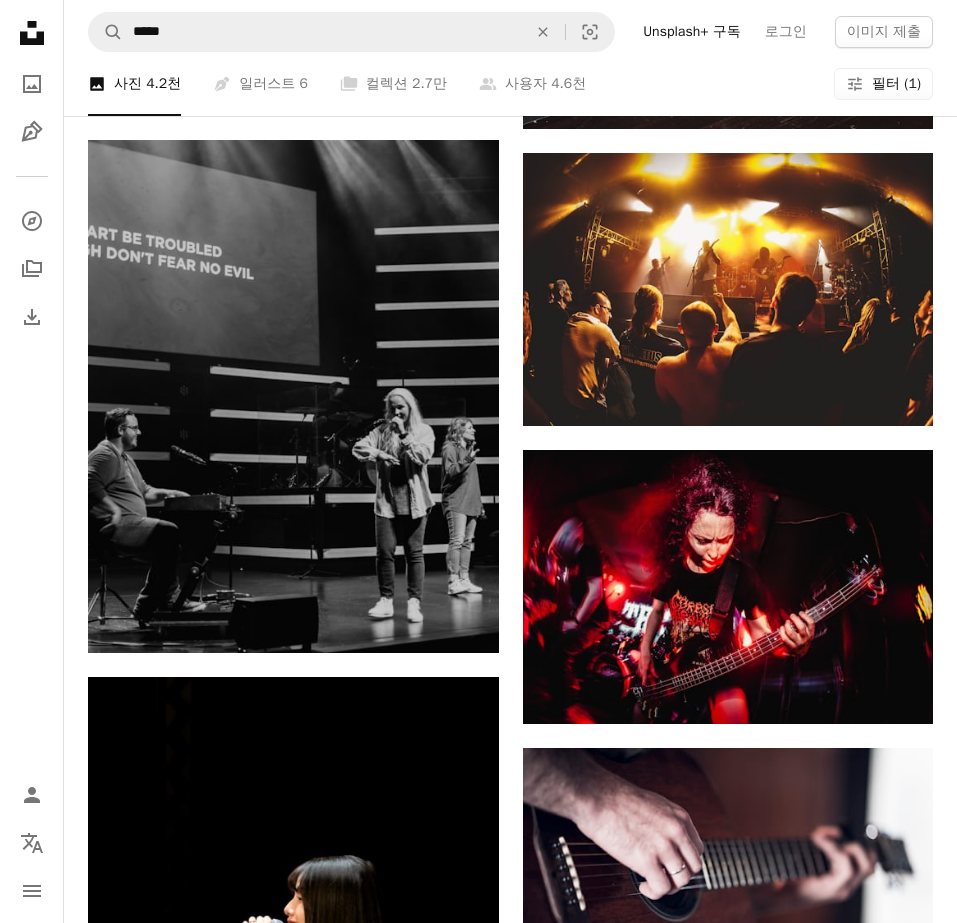 drag, startPoint x: 235, startPoint y: 56, endPoint x: 98, endPoint y: 56, distance: 137 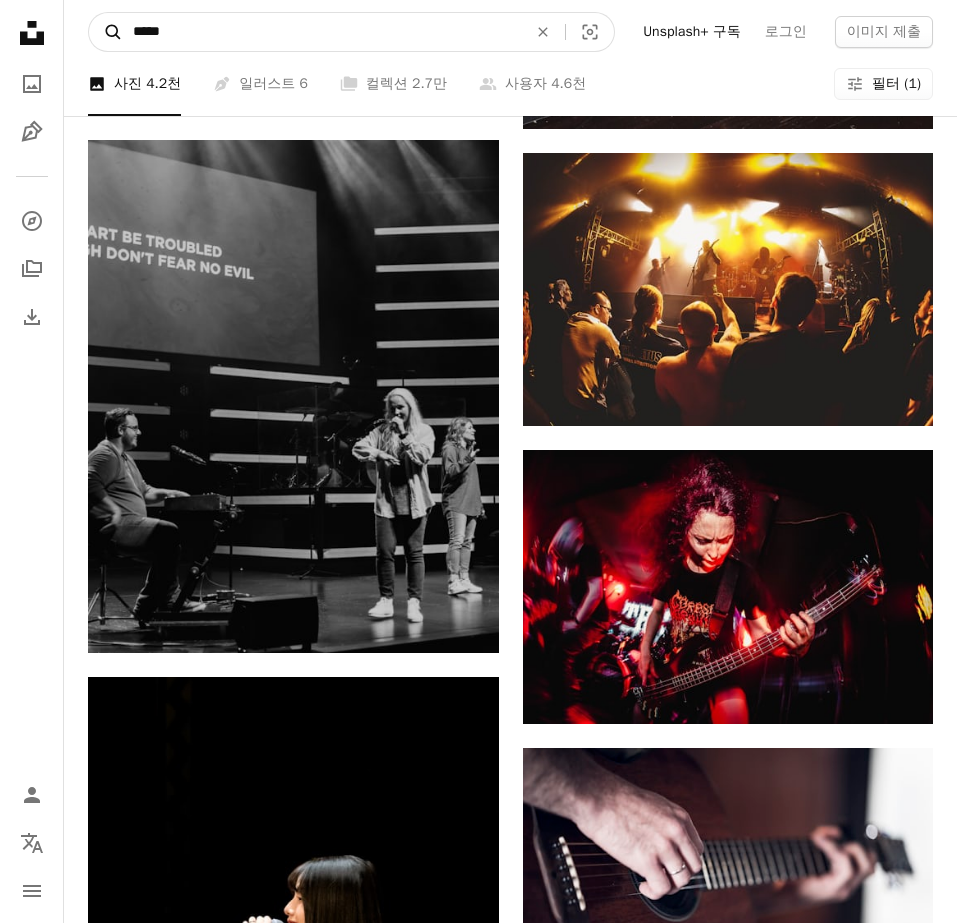 drag, startPoint x: 177, startPoint y: 46, endPoint x: 121, endPoint y: 44, distance: 56.0357 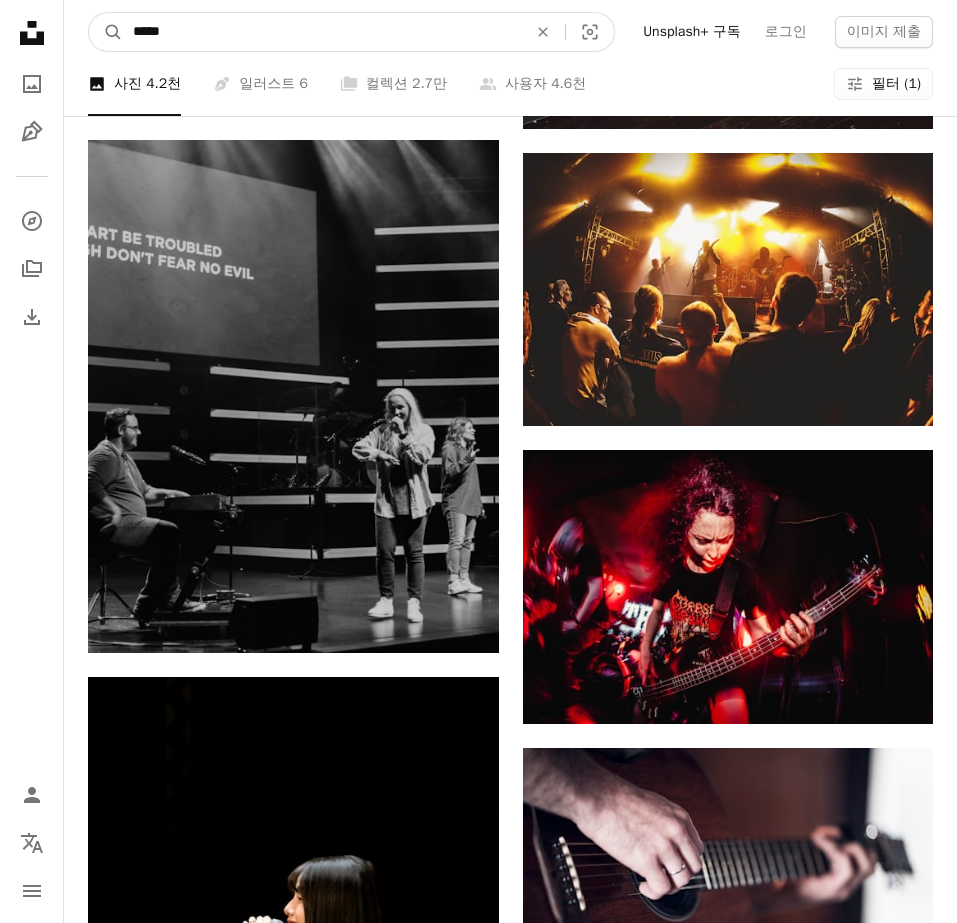 type on "*****" 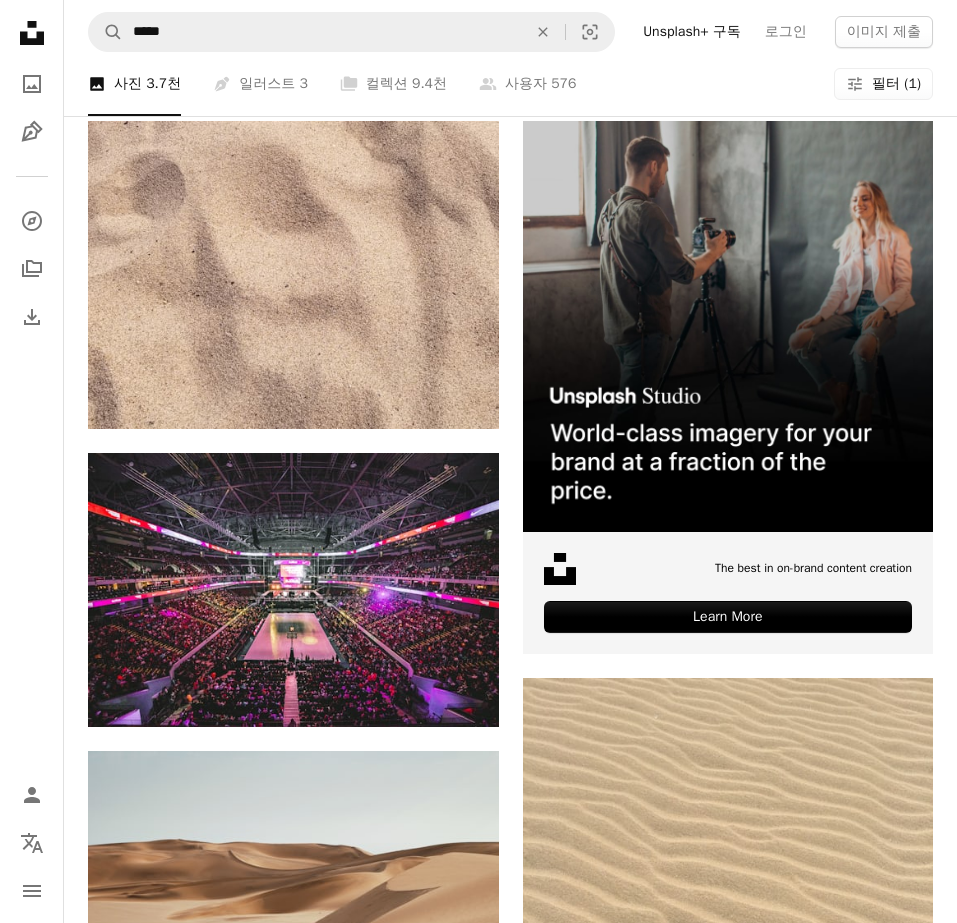 scroll, scrollTop: 500, scrollLeft: 0, axis: vertical 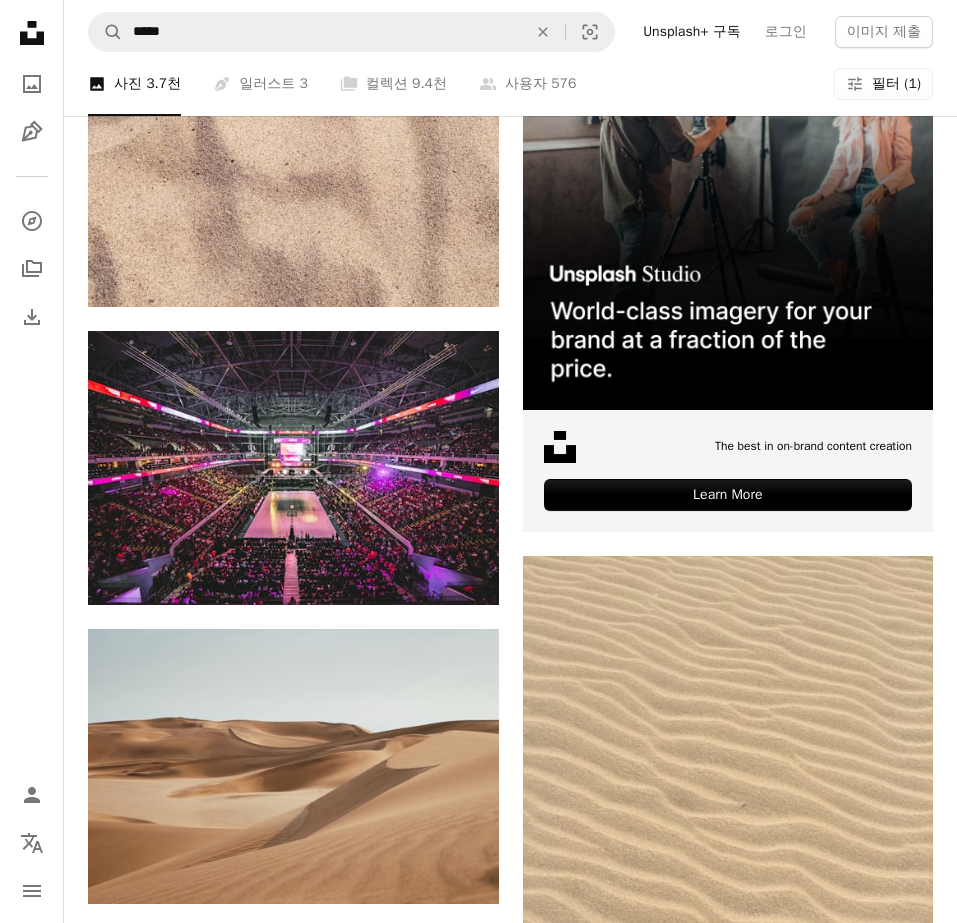 click on "A heart A plus sign [FIRST] [LAST] Arrow pointing down A heart A plus sign [FIRST] [LAST] 고용 가능 A checkmark inside of a circle Arrow pointing down A heart A plus sign [FIRST] [LAST] Arrow pointing down A heart A plus sign [FIRST] [LAST] Arrow pointing down A heart A plus sign [FIRST] [LAST] 고용 가능 A checkmark inside of a circle Arrow pointing down A heart A plus sign [FIRST] [LAST] 고용 가능 A checkmark inside of a circle Arrow pointing down A heart A plus sign [FIRST] [LAST] 고용 가능 A checkmark inside of a circle Arrow pointing down A heart A plus sign [FIRST] [LAST] Arrow pointing down A heart A plus sign [FIRST] [LAST] Arrow pointing down A heart A plus sign [FIRST] [LAST] Arrow pointing down A heart A plus sign [FIRST] [LAST] Arrow pointing down –– ––– –––  –– ––– –  ––– –––  ––––  –   – –– –––  – – ––– –– –– –––– –– The best in on-brand content creation Learn More A heart A plus sign [FIRST] [LAST] Arrow pointing down" at bounding box center (510, 2529) 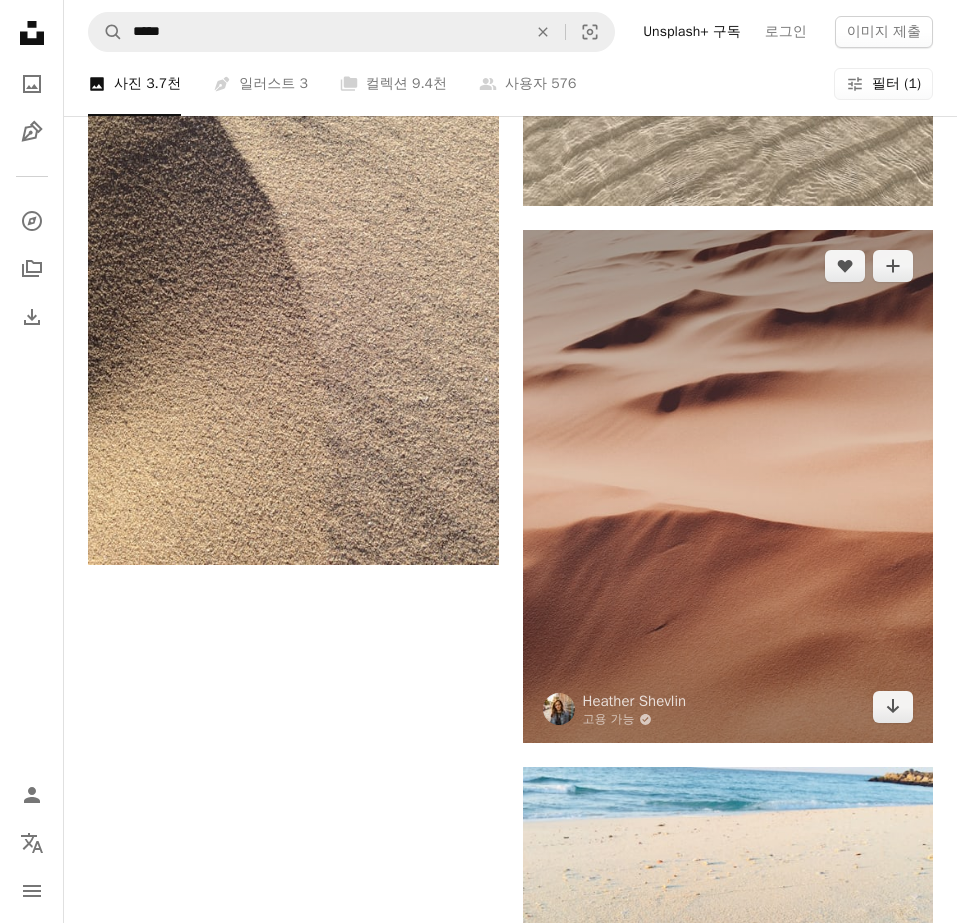 scroll, scrollTop: 4500, scrollLeft: 0, axis: vertical 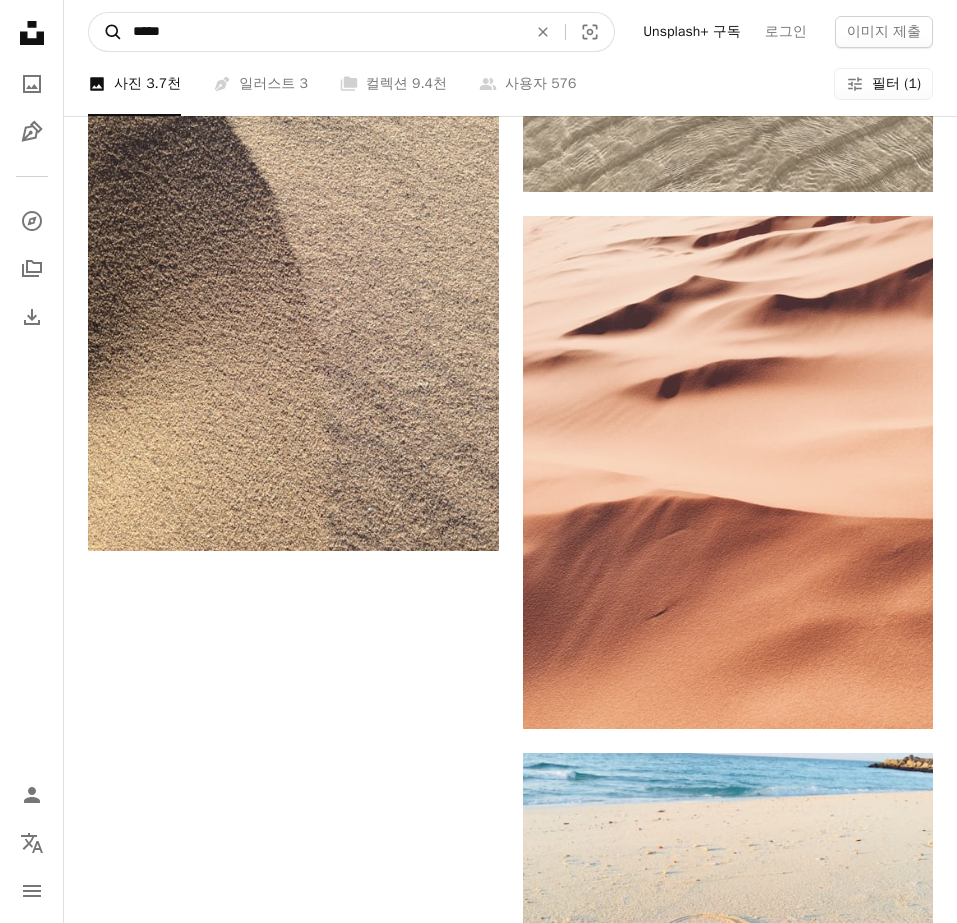 drag, startPoint x: 187, startPoint y: 25, endPoint x: 103, endPoint y: 25, distance: 84 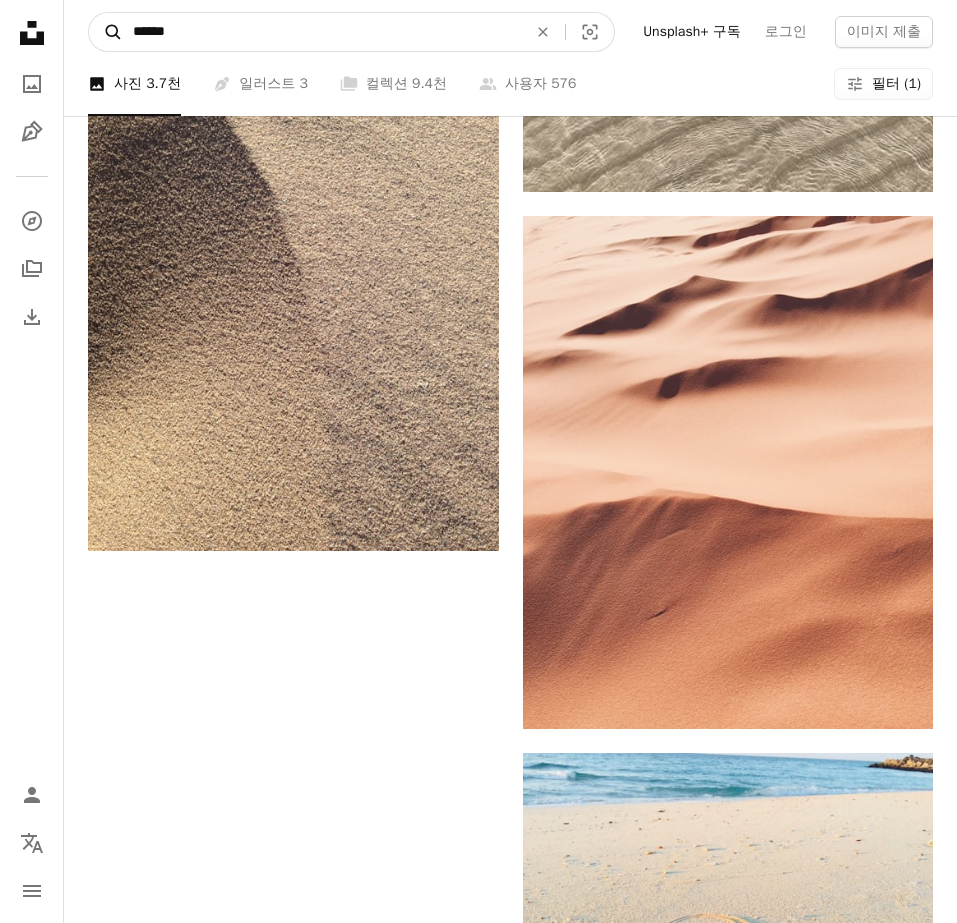 type on "******" 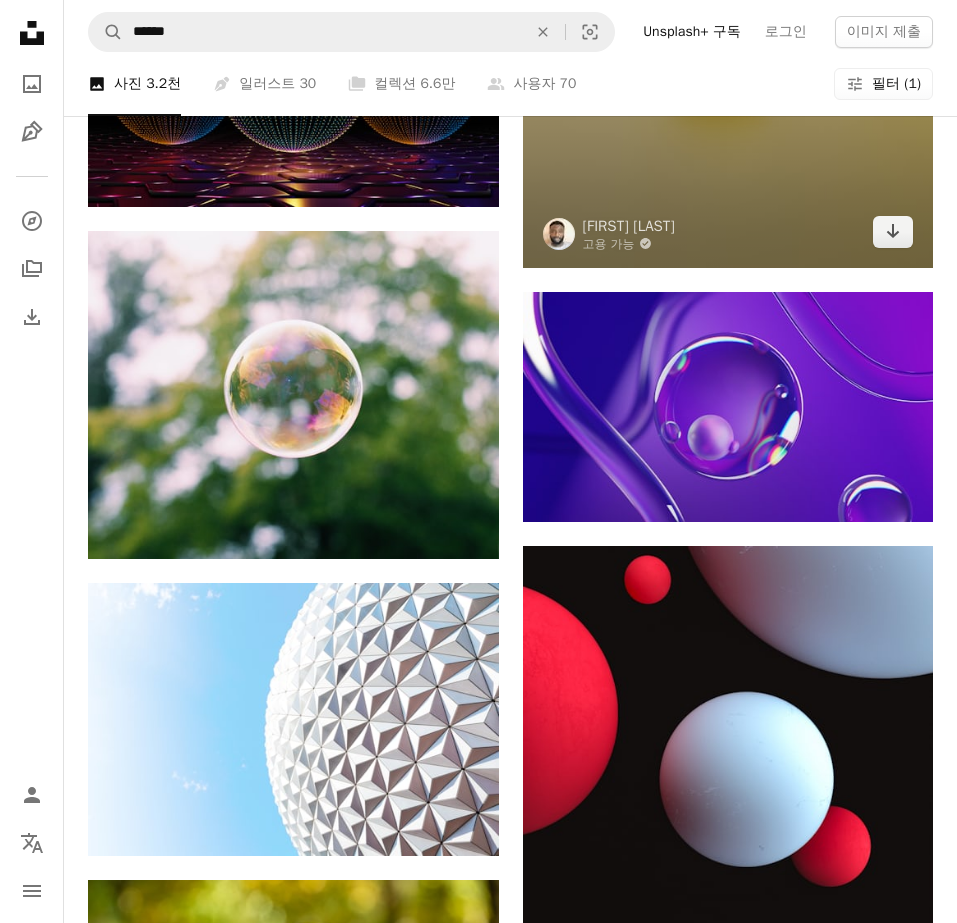 scroll, scrollTop: 3300, scrollLeft: 0, axis: vertical 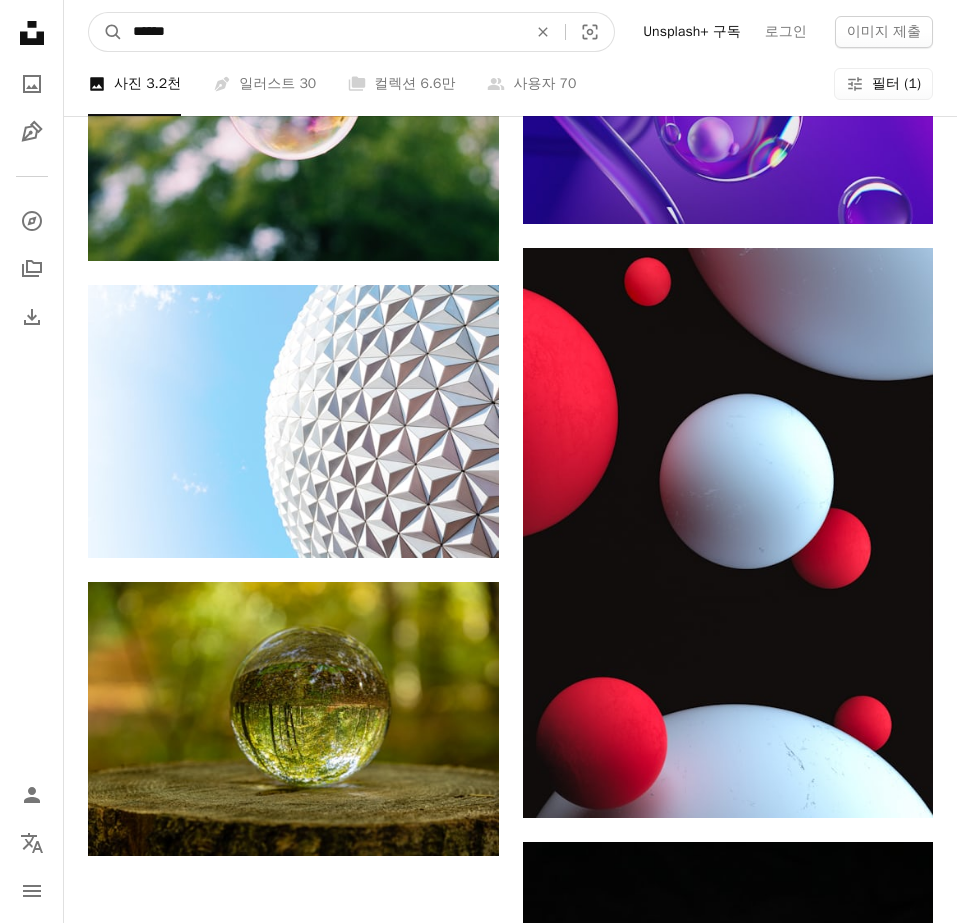 drag, startPoint x: 129, startPoint y: 32, endPoint x: 14, endPoint y: 34, distance: 115.01739 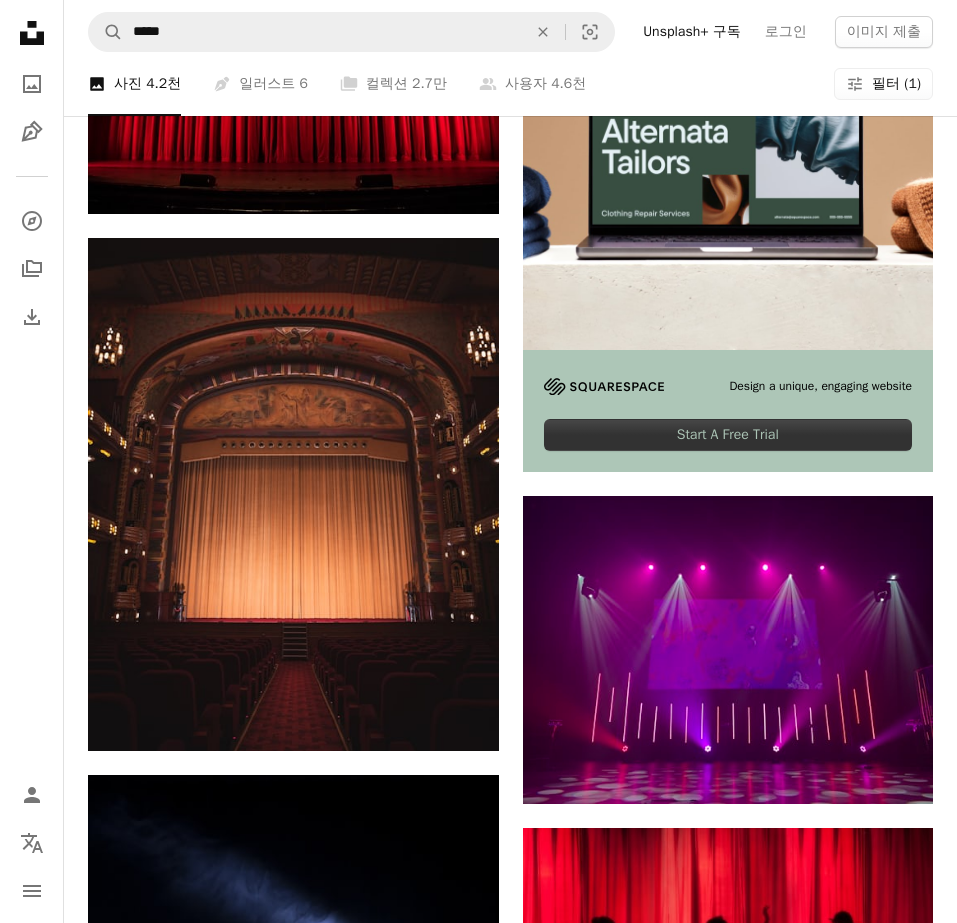scroll, scrollTop: 600, scrollLeft: 0, axis: vertical 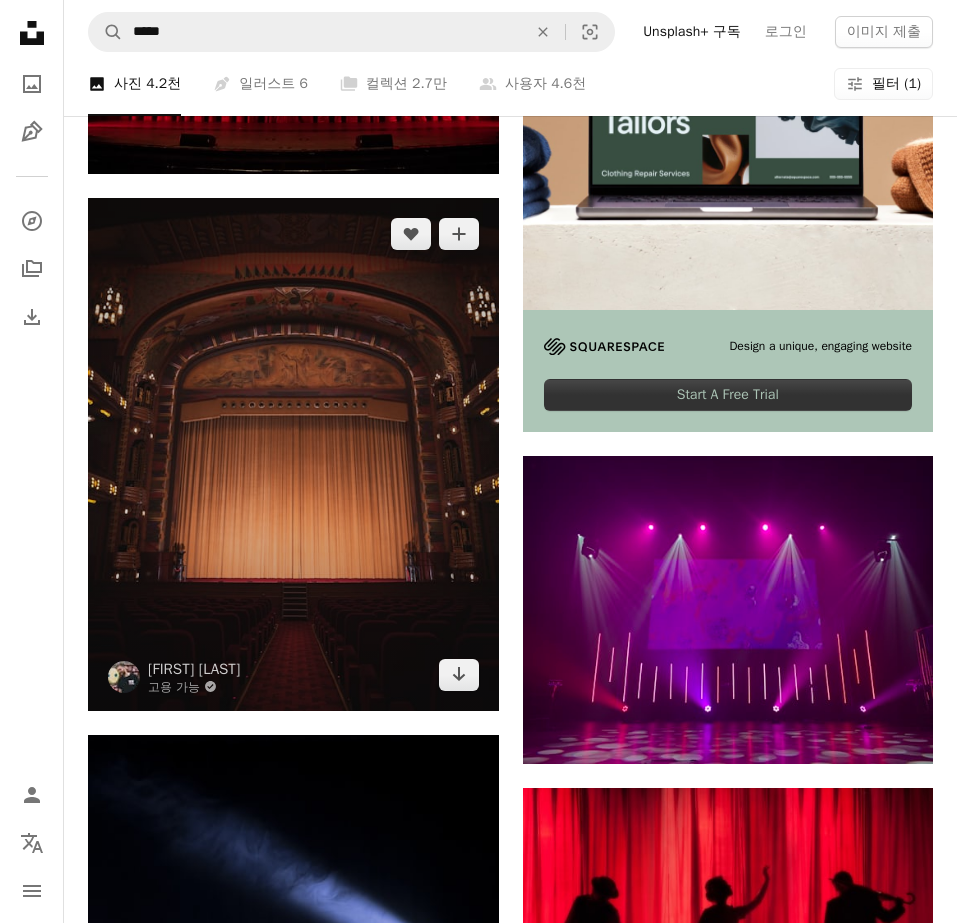 click at bounding box center (293, 454) 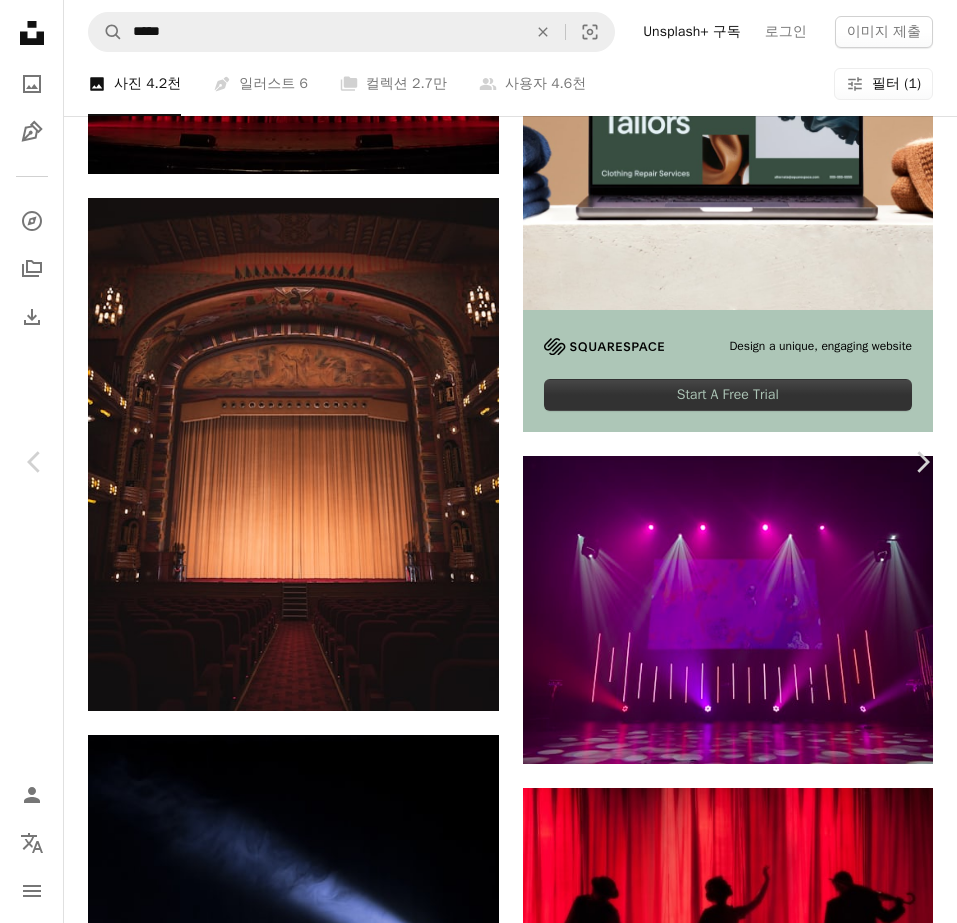 click on "무료 다운로드" at bounding box center (757, 75535) 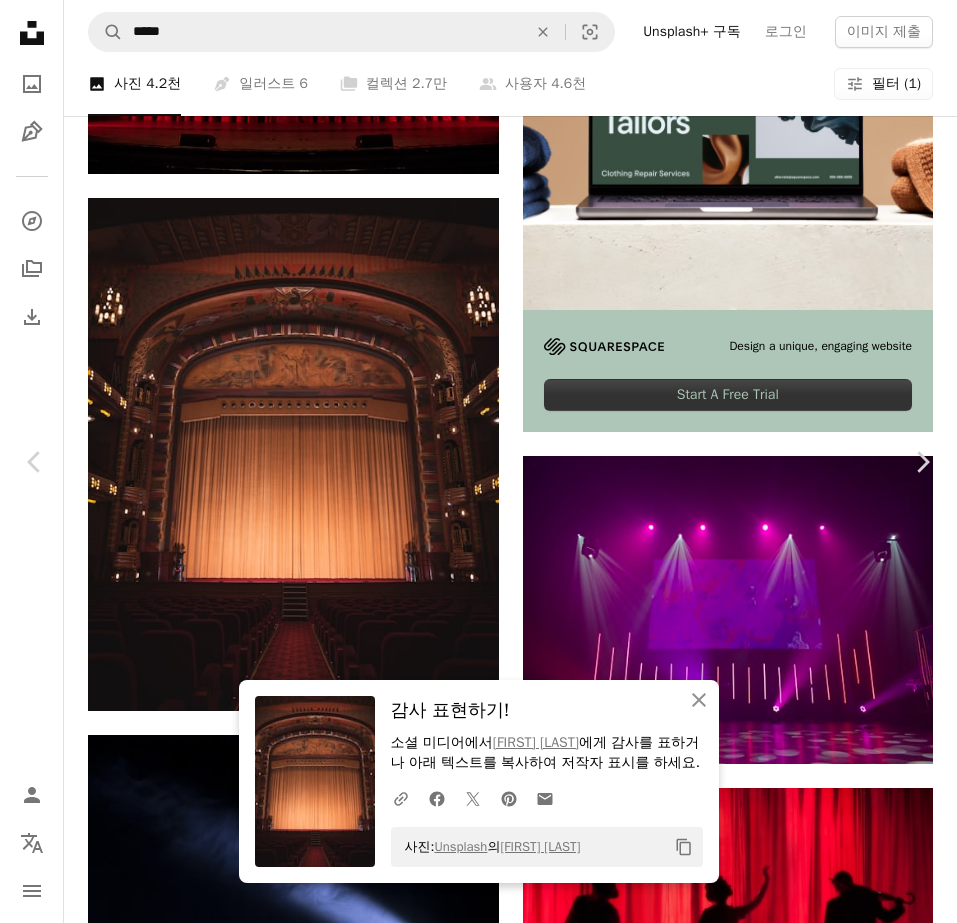 click on "An X shape" at bounding box center [20, 20] 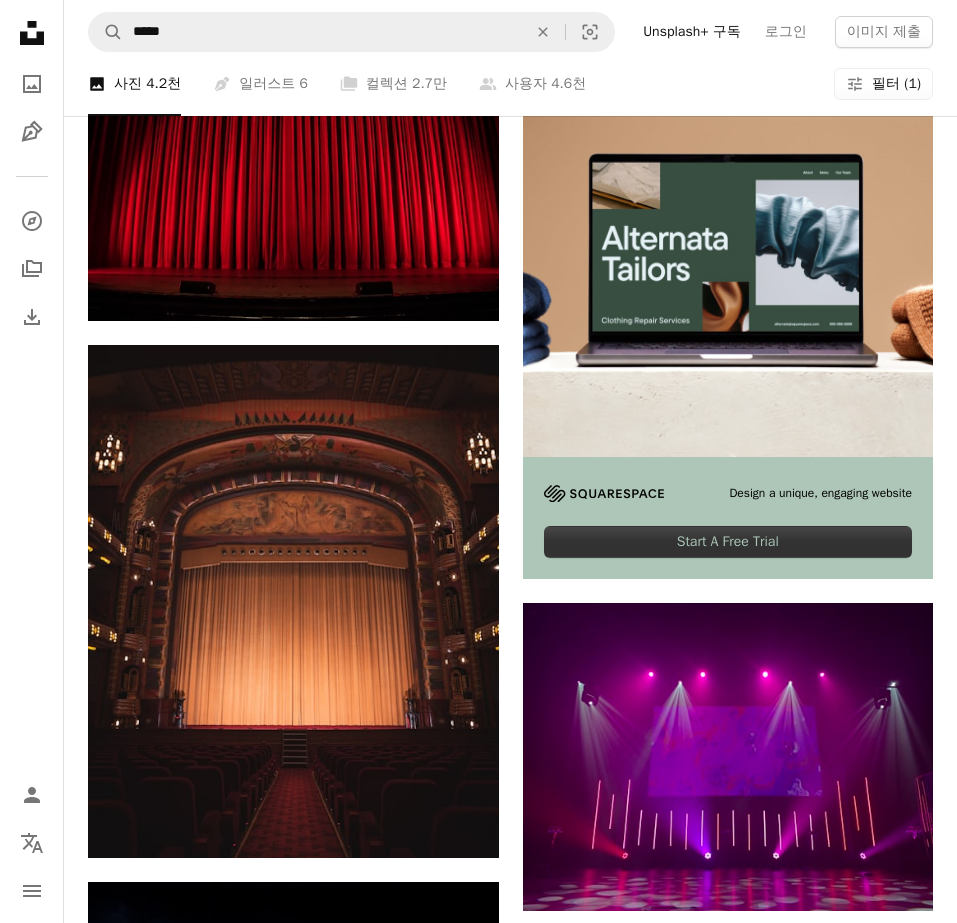 scroll, scrollTop: 300, scrollLeft: 0, axis: vertical 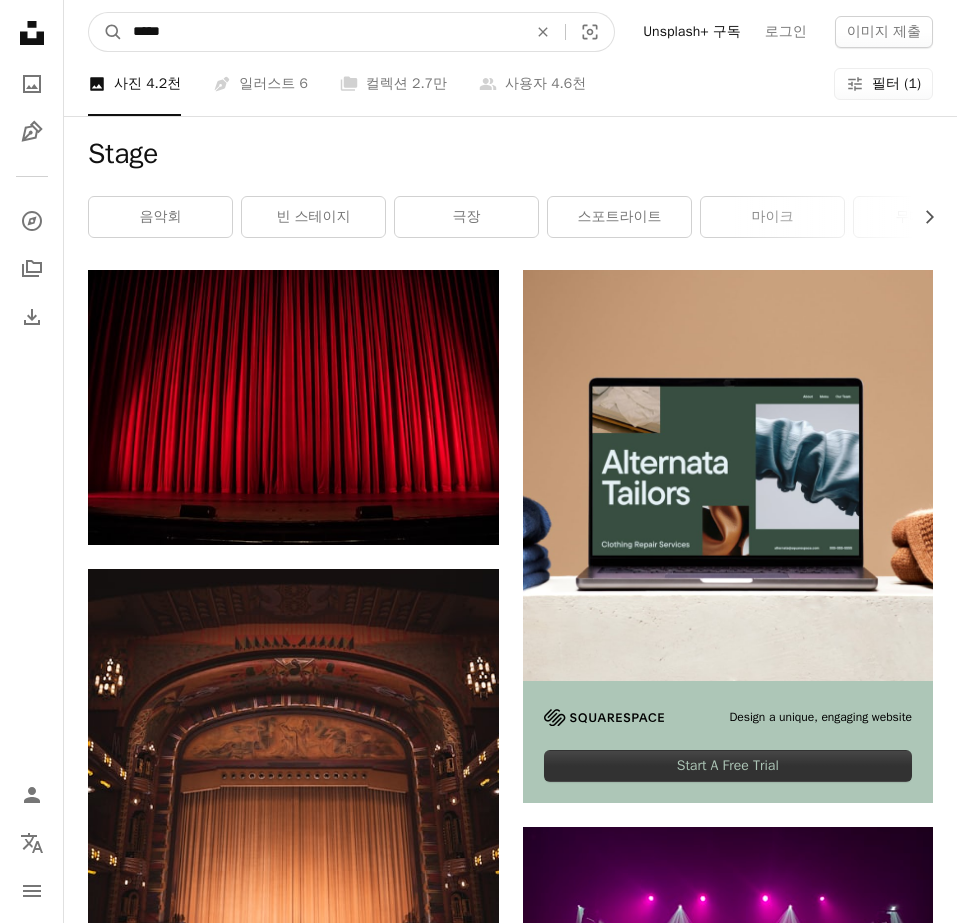 drag, startPoint x: 236, startPoint y: 28, endPoint x: 74, endPoint y: 10, distance: 162.99693 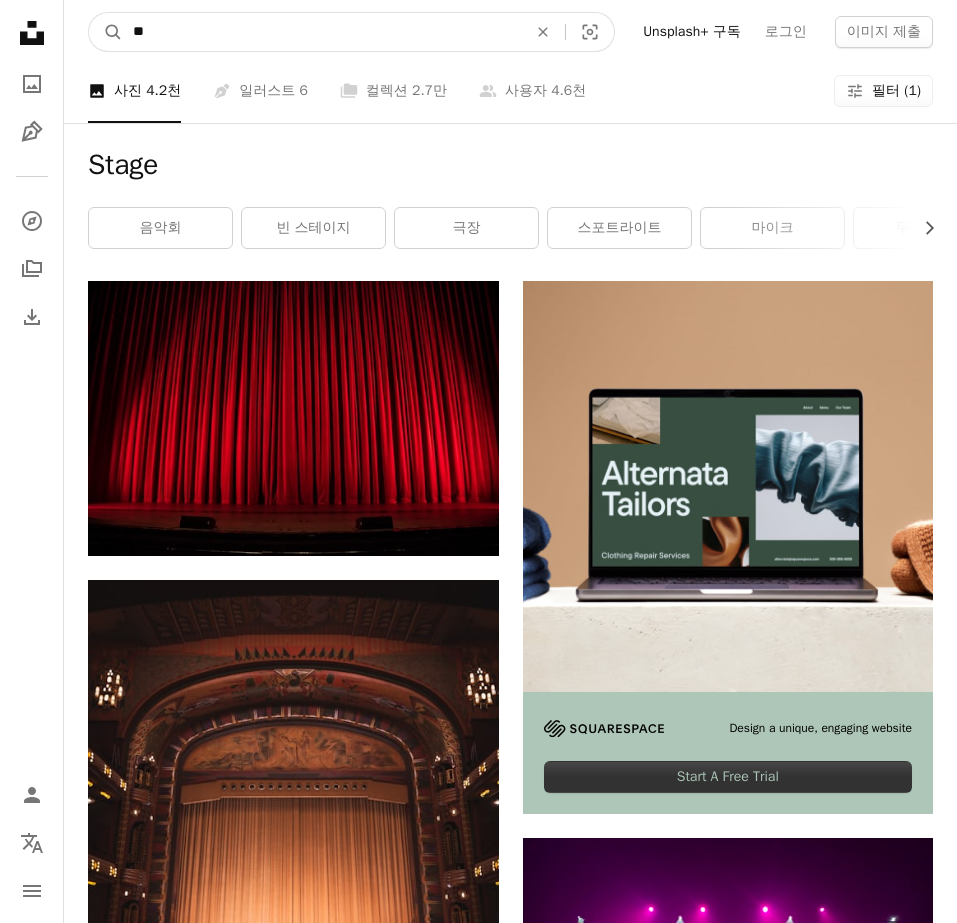 type on "***" 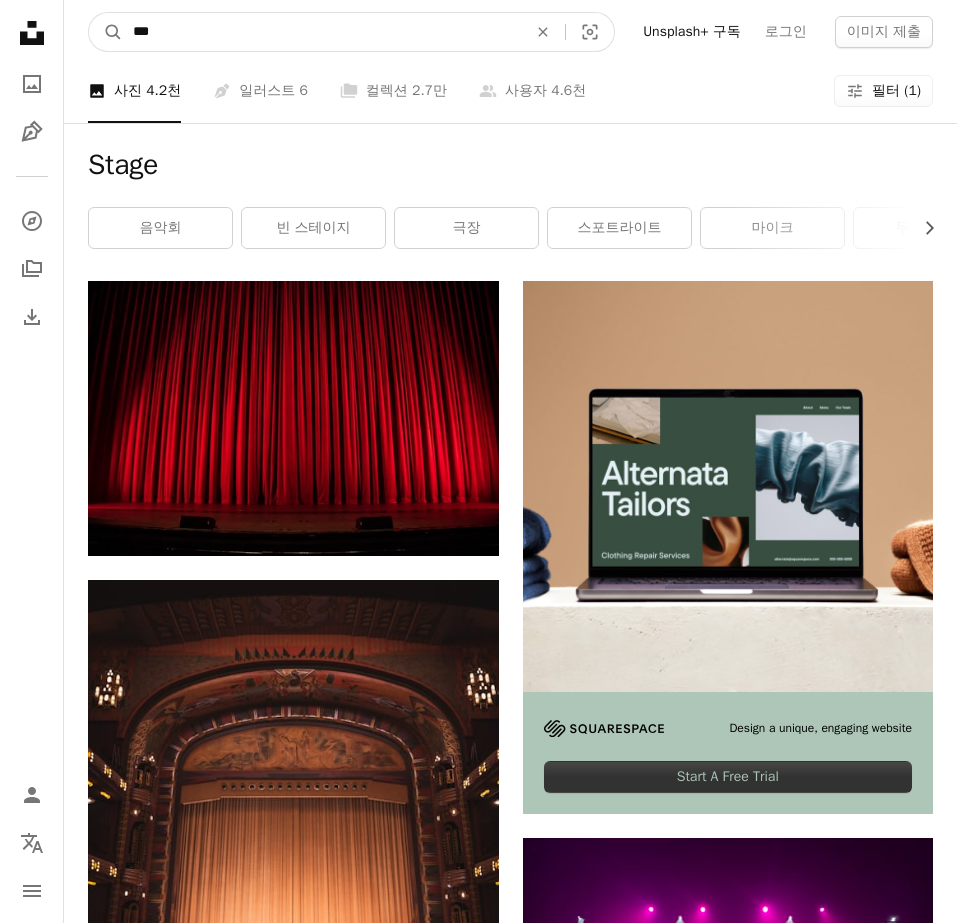 click on "A magnifying glass" at bounding box center [106, 32] 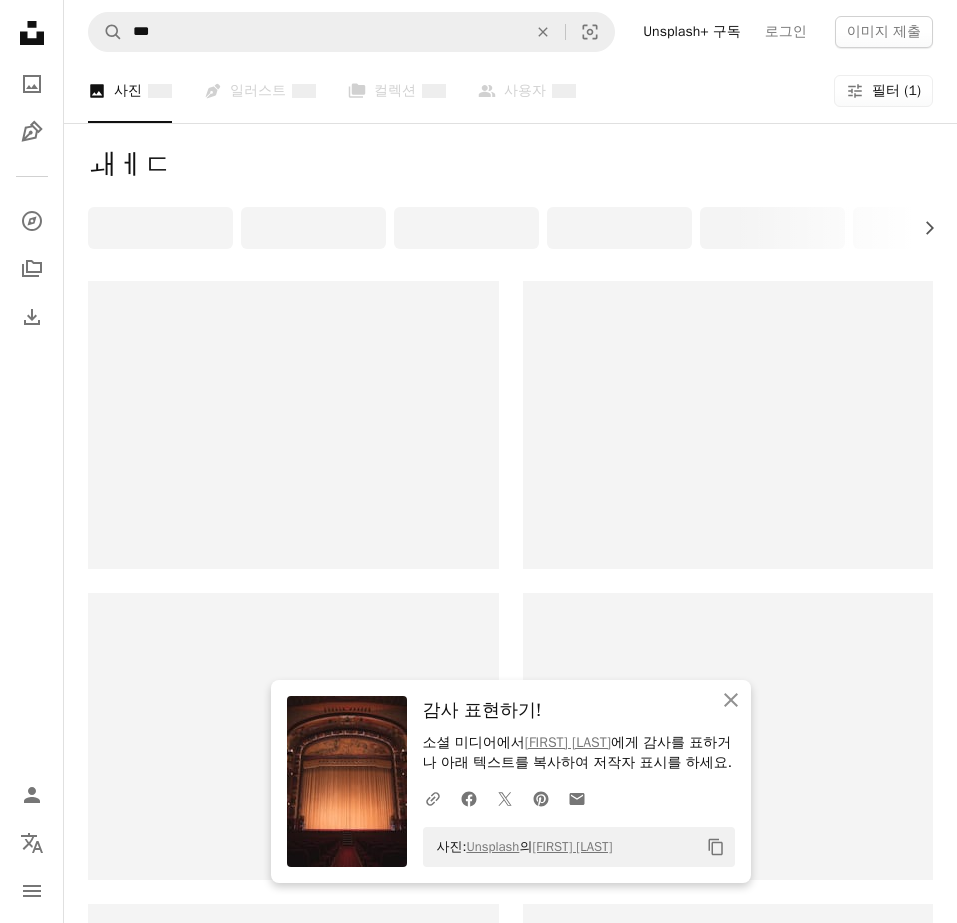 scroll, scrollTop: 0, scrollLeft: 0, axis: both 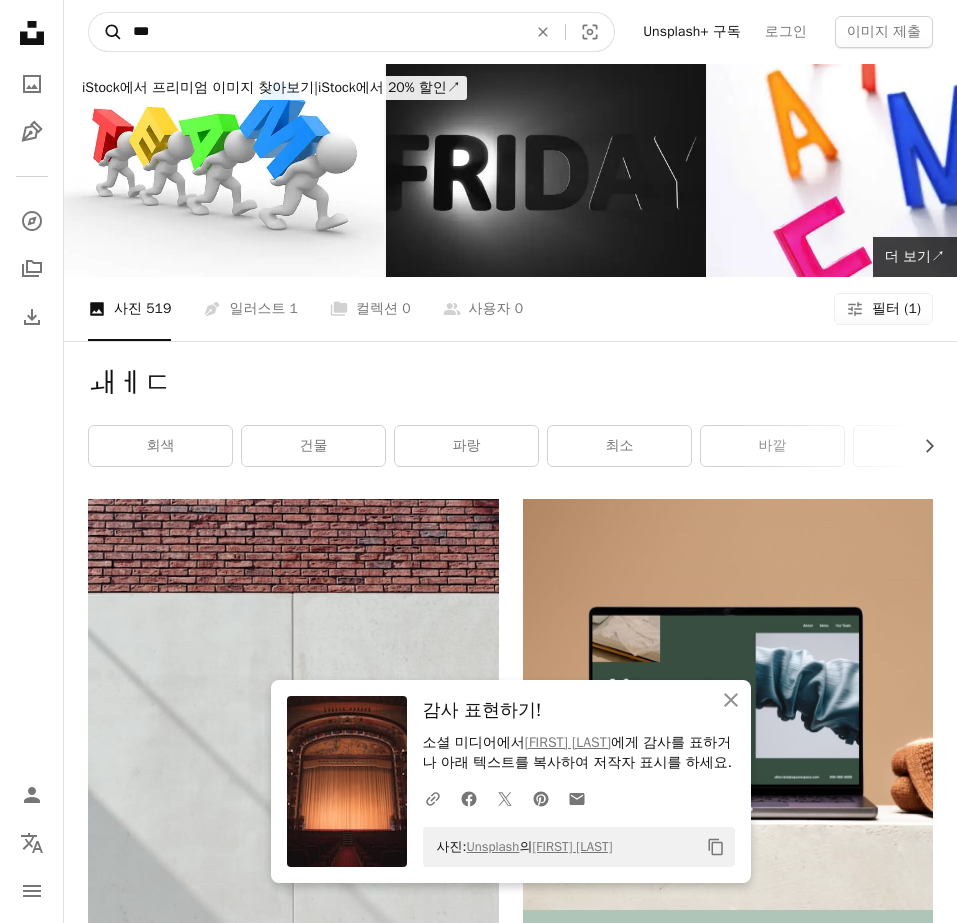 drag, startPoint x: 139, startPoint y: 31, endPoint x: 118, endPoint y: 33, distance: 21.095022 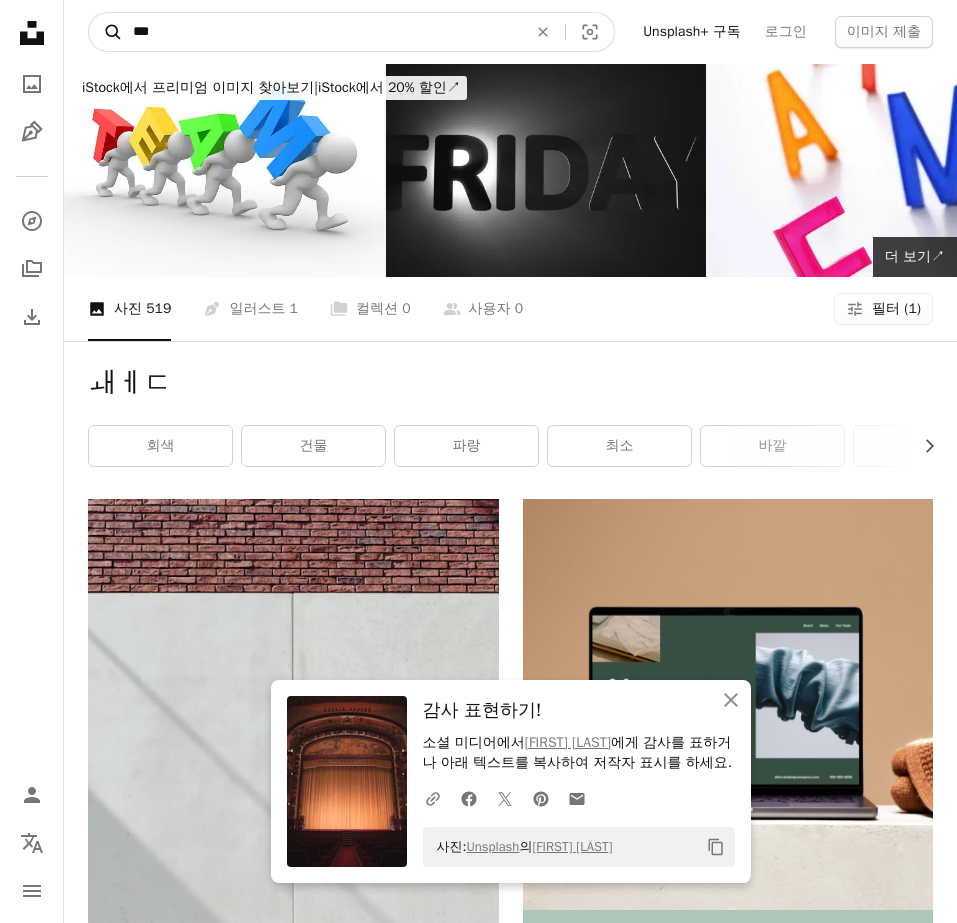 click on "A magnifying glass *** An X shape Visual search" at bounding box center [351, 32] 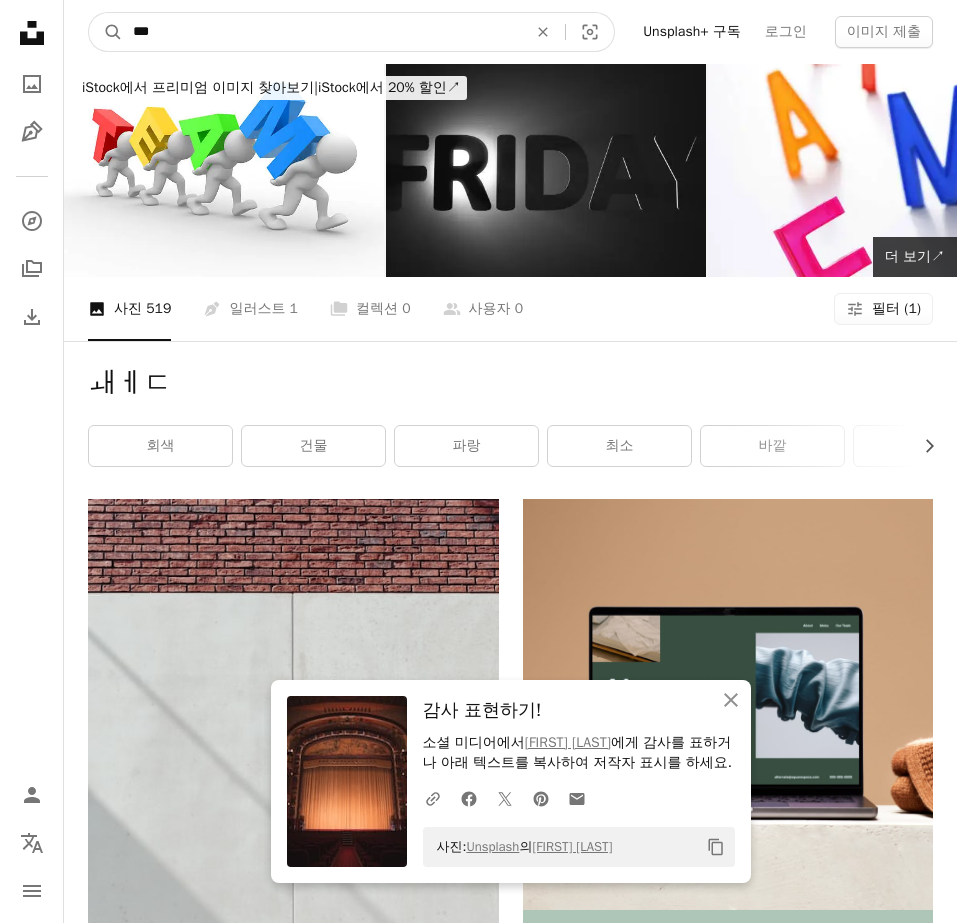 type on "****" 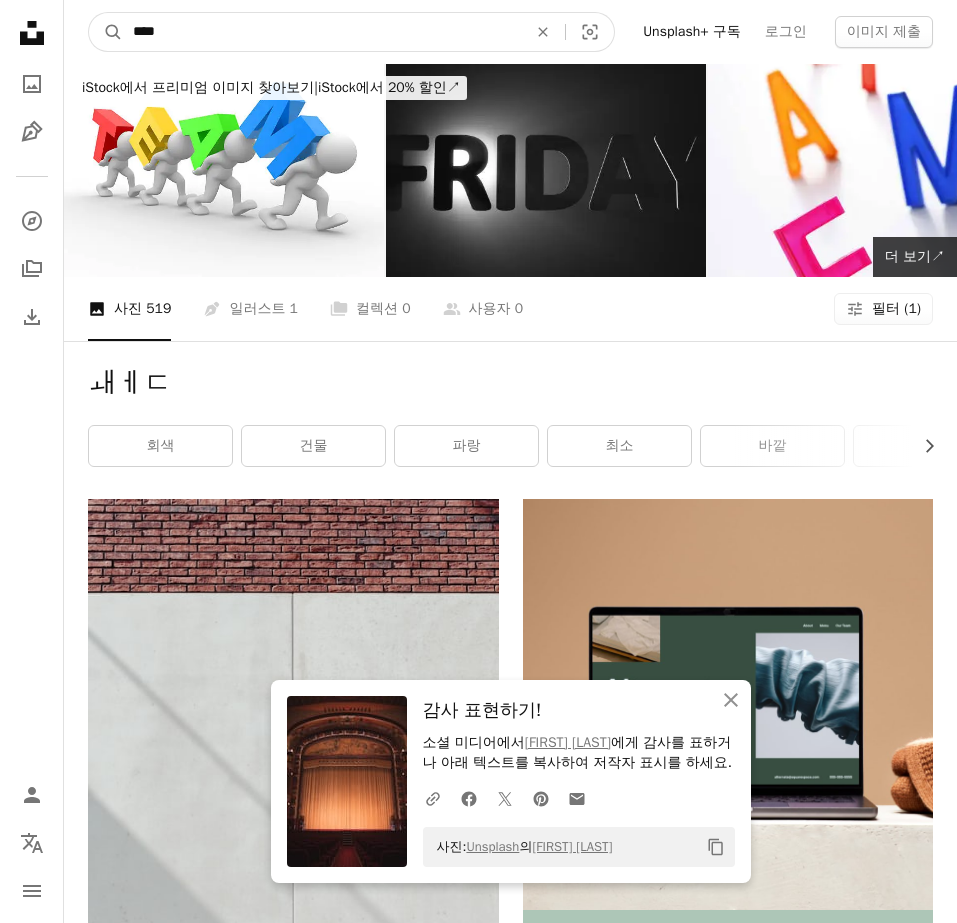 click on "A magnifying glass" at bounding box center (106, 32) 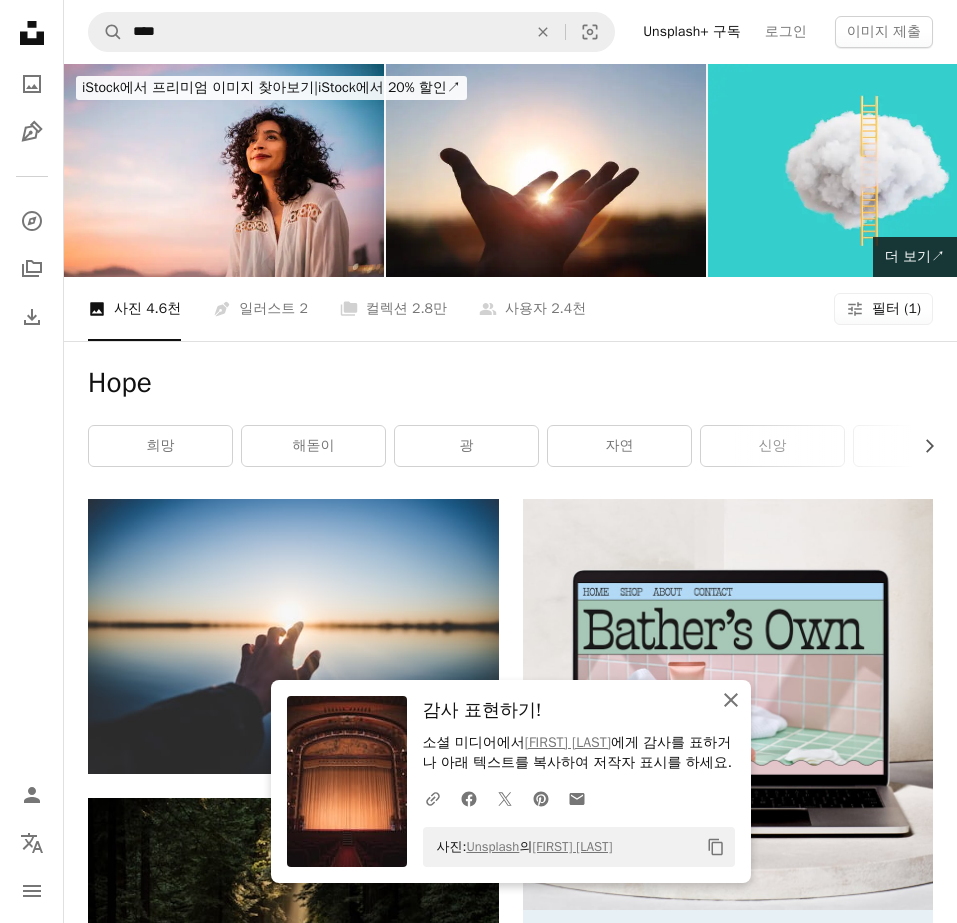 click on "An X shape" 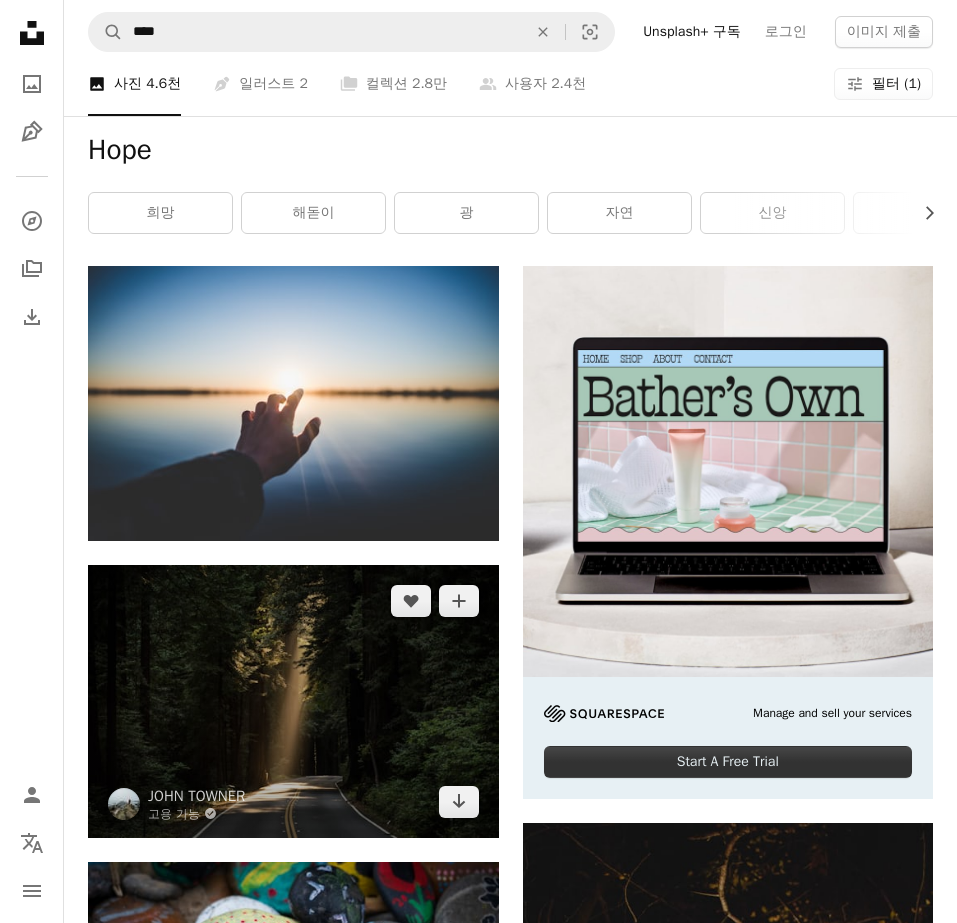 scroll, scrollTop: 300, scrollLeft: 0, axis: vertical 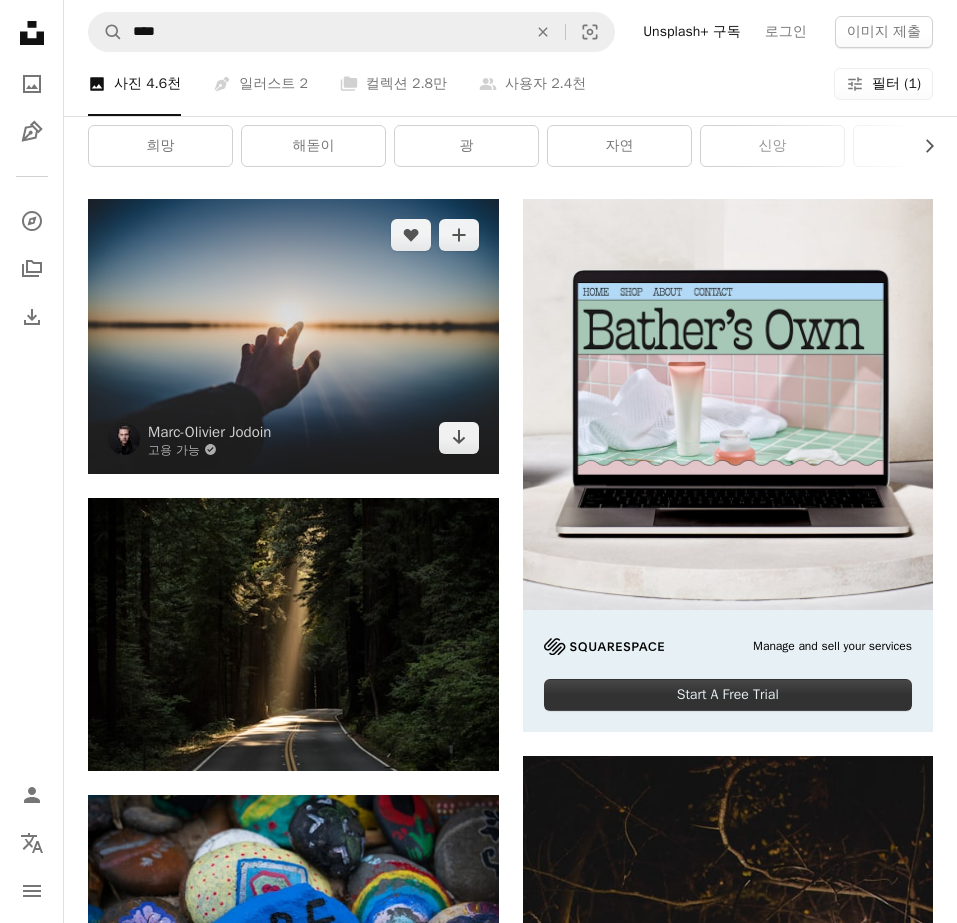click at bounding box center (293, 336) 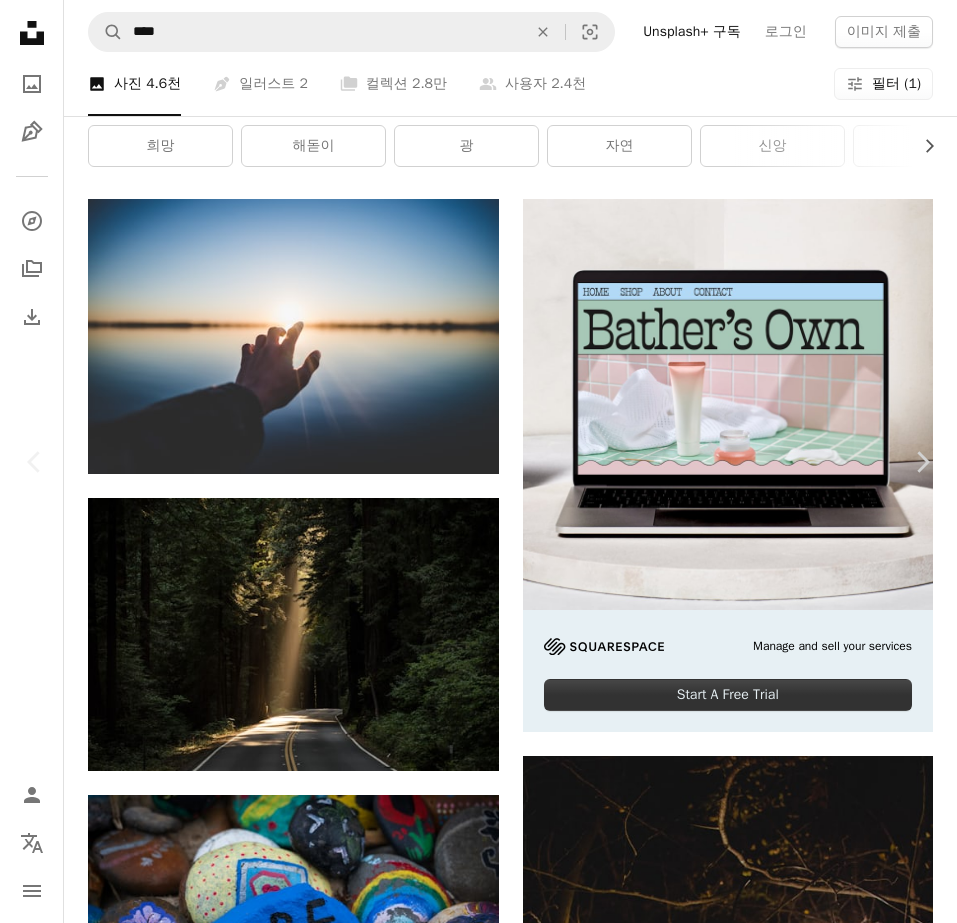 click on "무료 다운로드" at bounding box center (757, 6258) 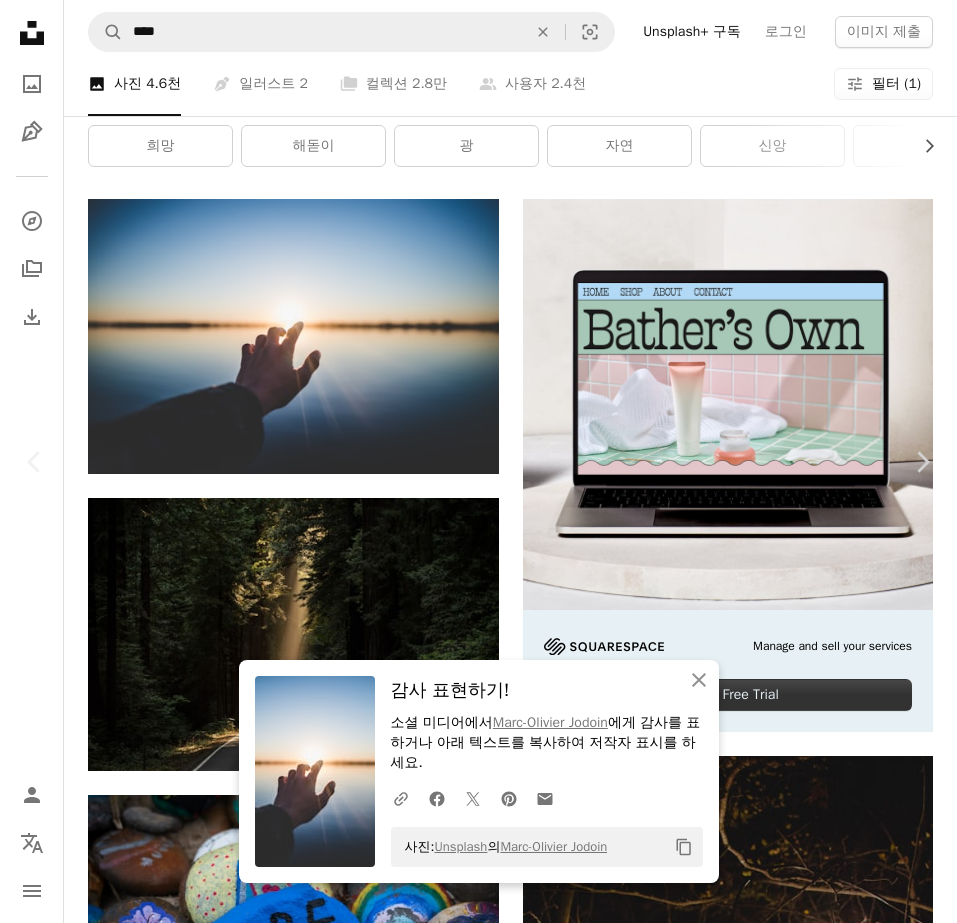 click on "사진: Unsplash의 [FIRST] [LAST]
Copy content [FIRST] [LAST] 고용 가능 A checkmark inside of a circle A heart A plus sign 이미지 편집   Plus sign for Unsplash+ 무료 다운로드Chevron down Zoom in 조회수 29,075,220 다운로드 260,240 소개 매체 사진 ,  영성 ,  영성 A forward-right arrow 공유 Info icon 정보 More Actions A map marker [STREET], [CITY], [COUNTRY] [DATE] 에 게시됨 Camera NIKON CORPORATION, NIKON D610 Safety Unsplash 라이선스 하에서 무료로 사용 가능 사람 파랑 봄 나무 강 오렌지 손 희망 햇빛 보케 감기 손가락 흐릿한 밖 도착하다 손 도달 도달 선레이 배경" at bounding box center (478, 6672) 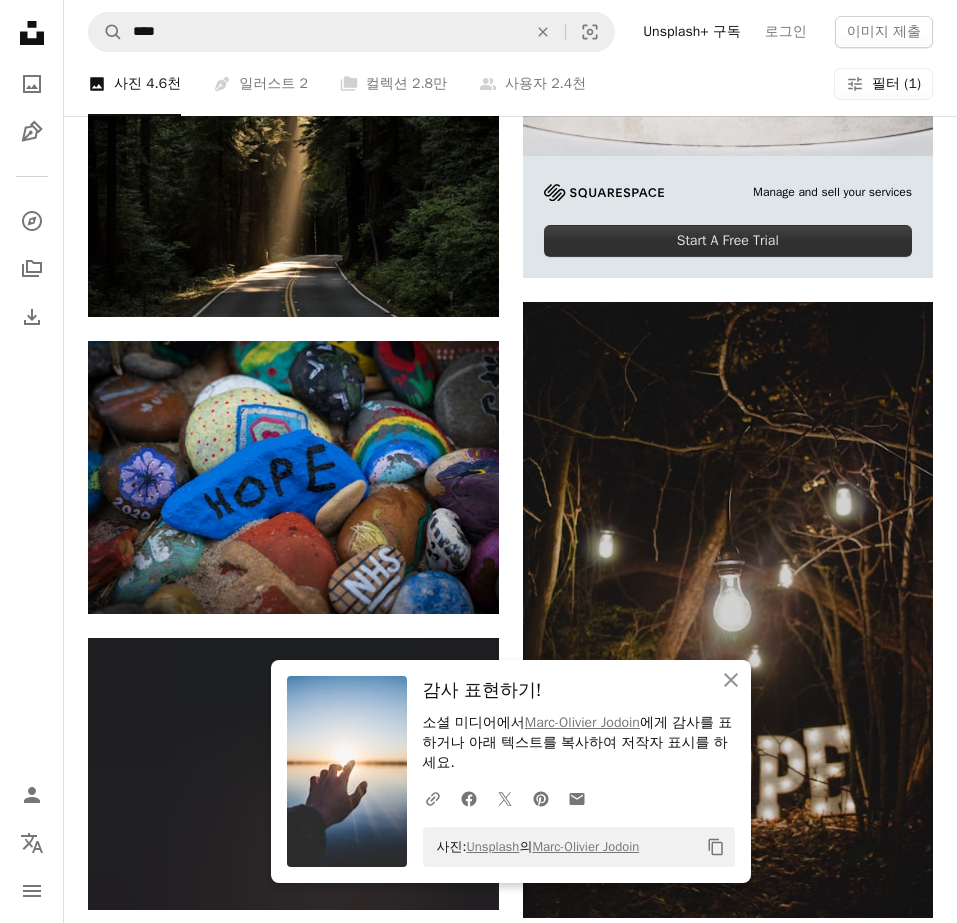 scroll, scrollTop: 800, scrollLeft: 0, axis: vertical 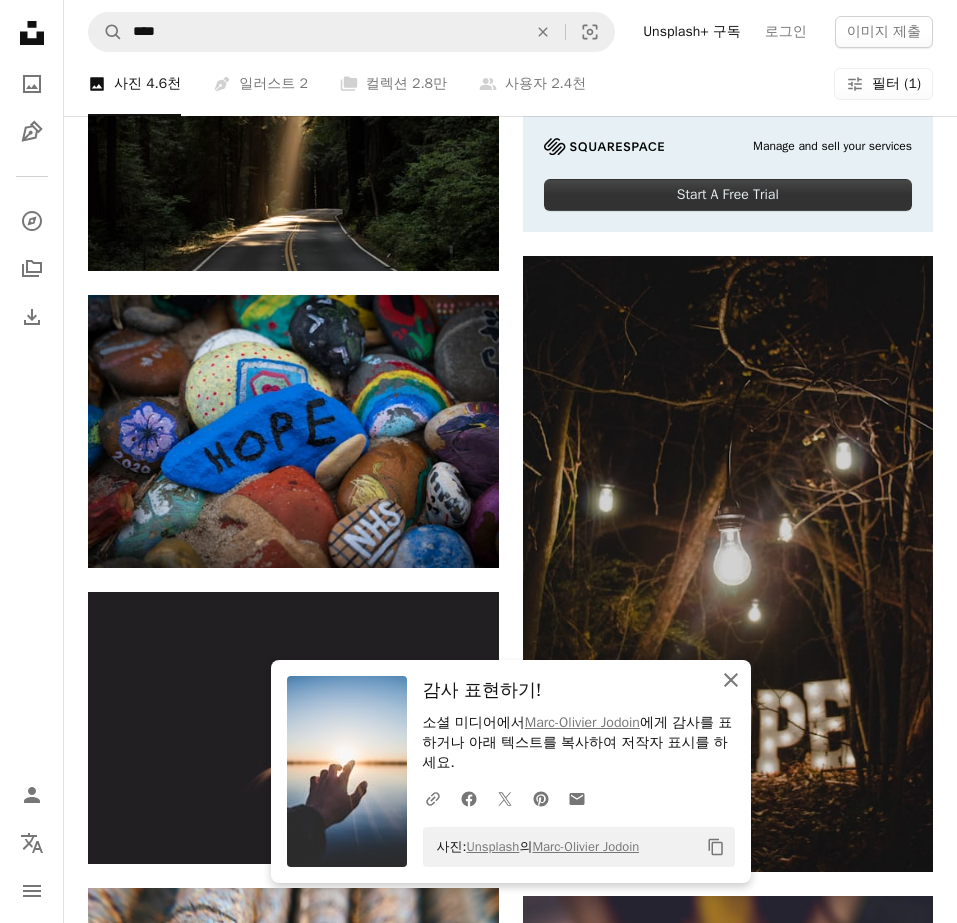 click on "An X shape" 